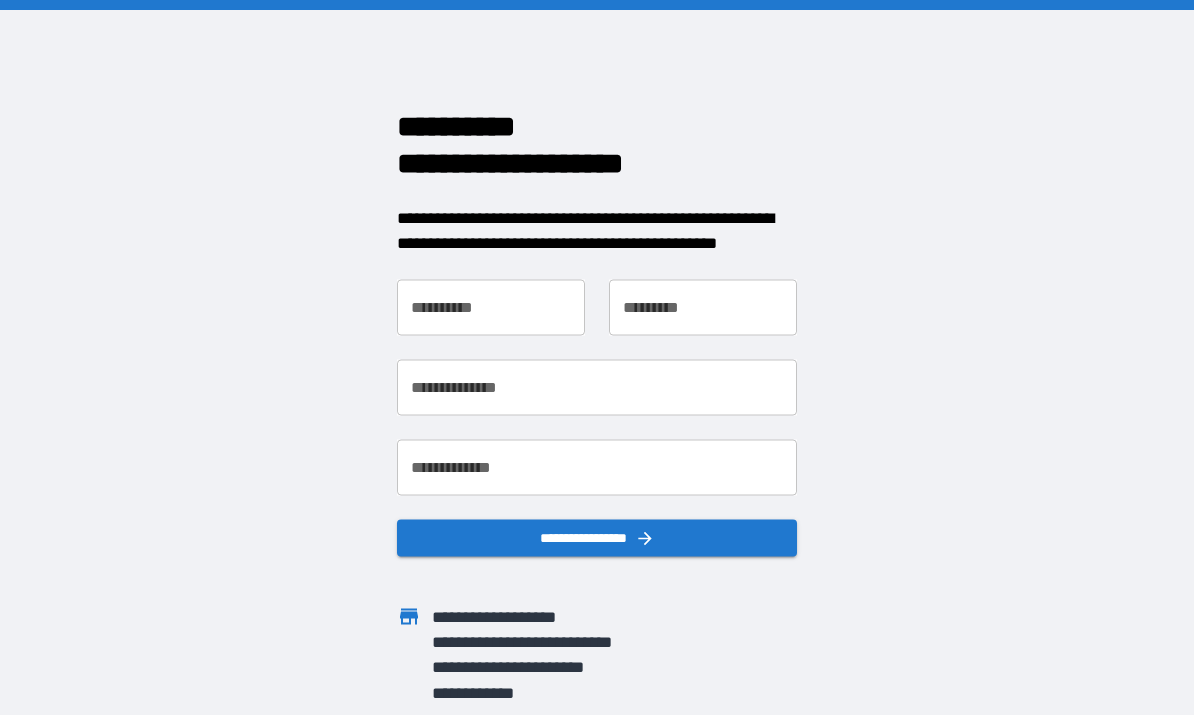 scroll, scrollTop: 0, scrollLeft: 0, axis: both 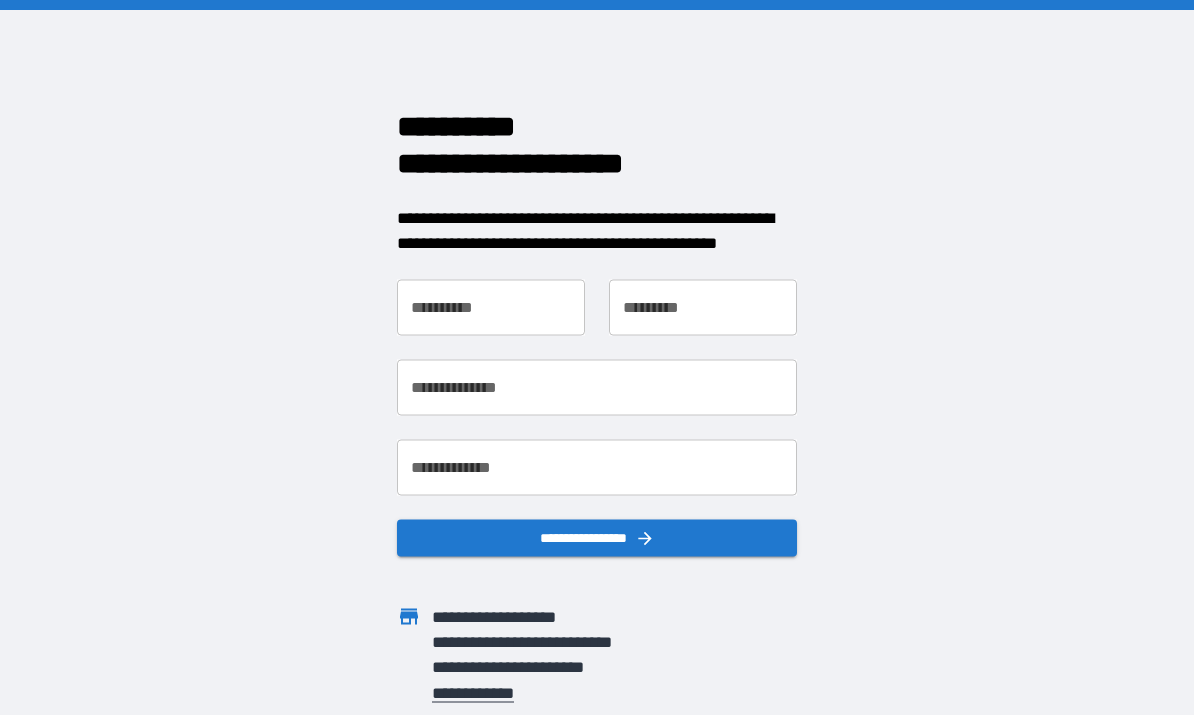 click on "**********" at bounding box center [491, 307] 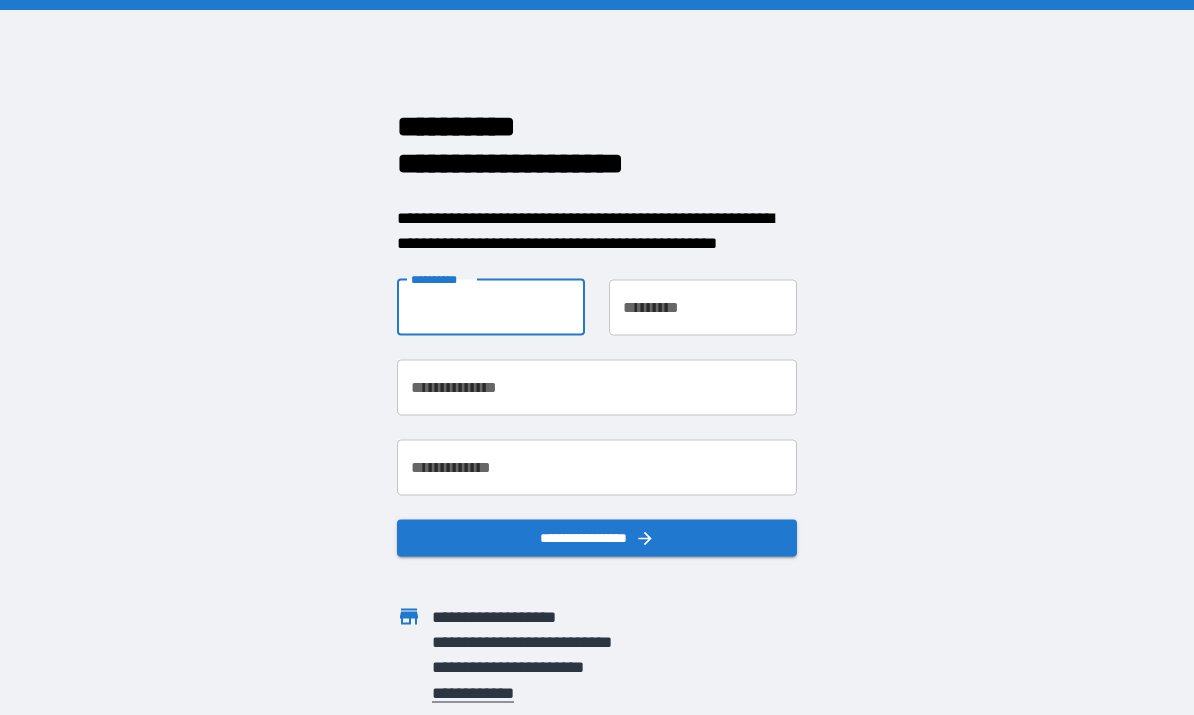 type on "******" 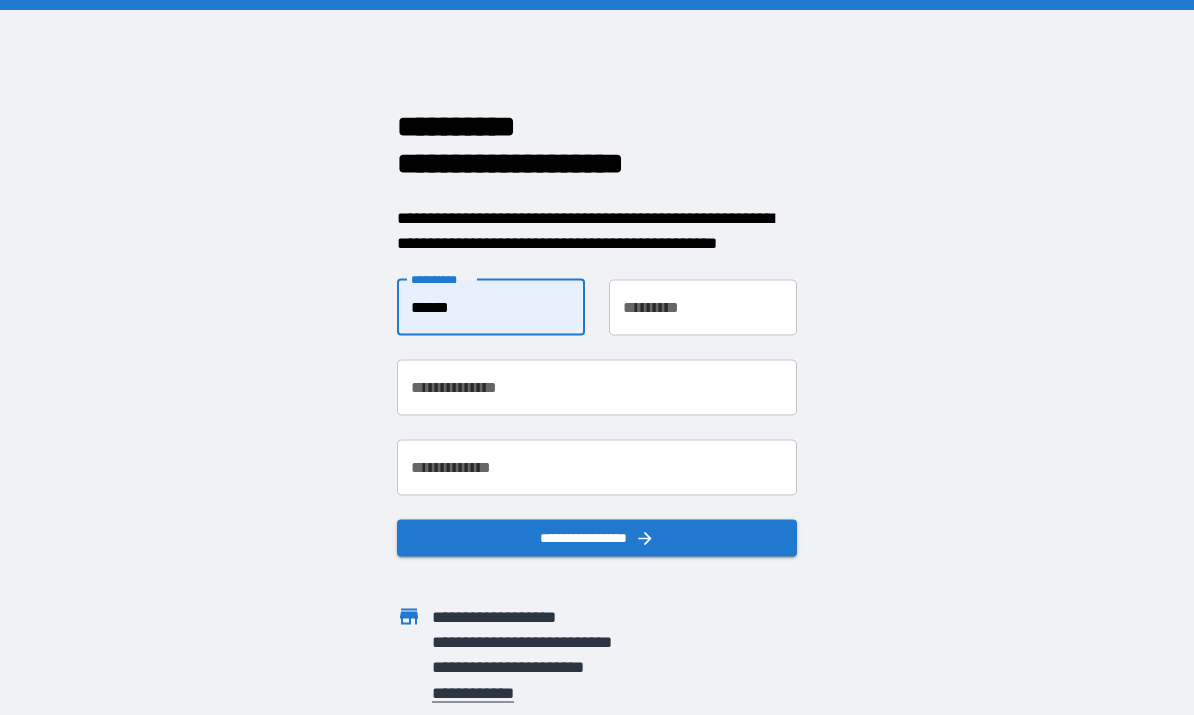 type on "*****" 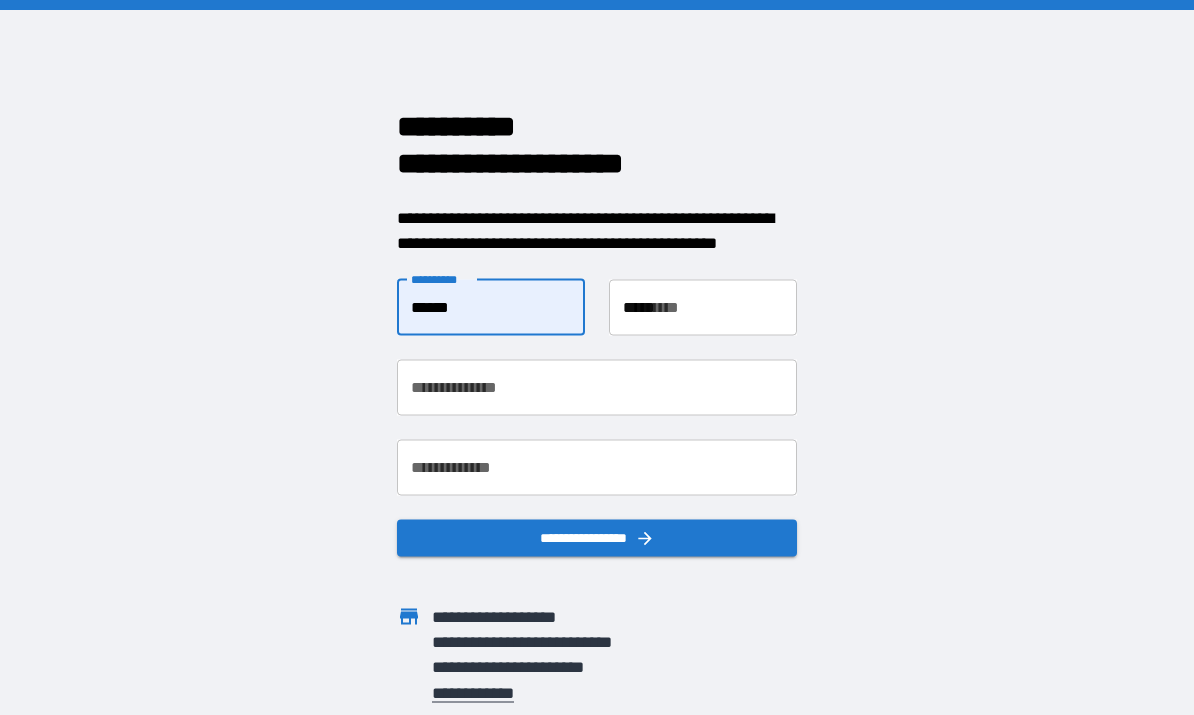type on "**********" 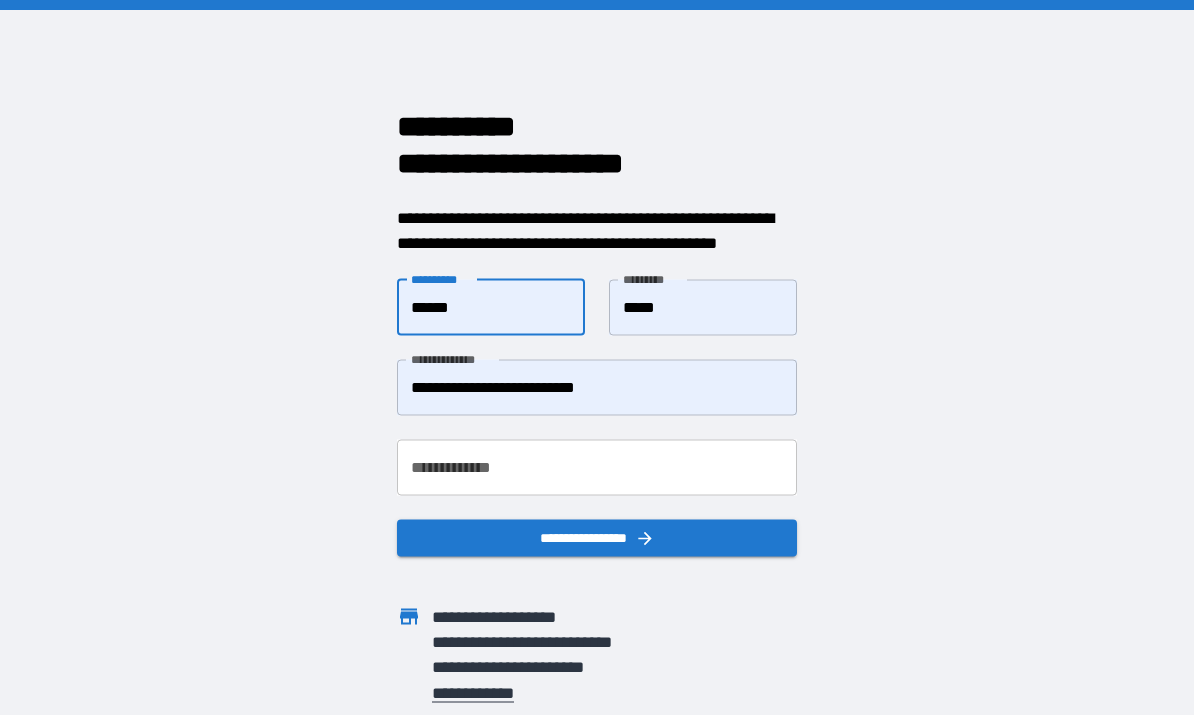 click on "**********" at bounding box center (597, 467) 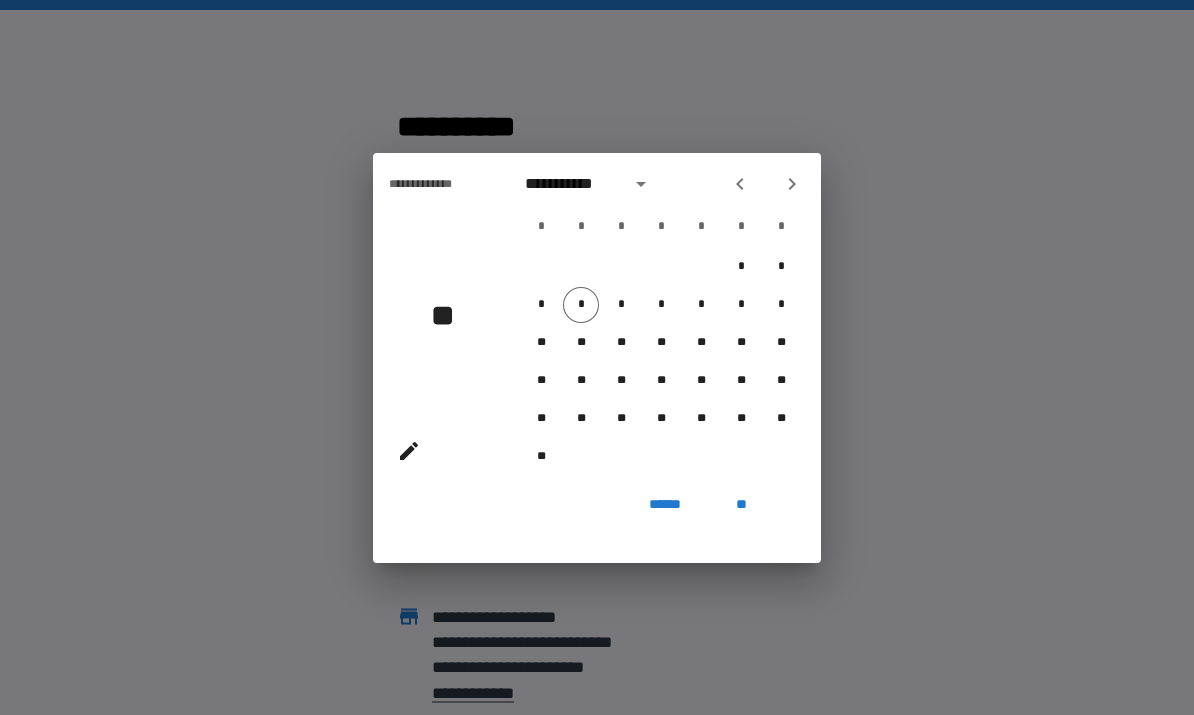 click 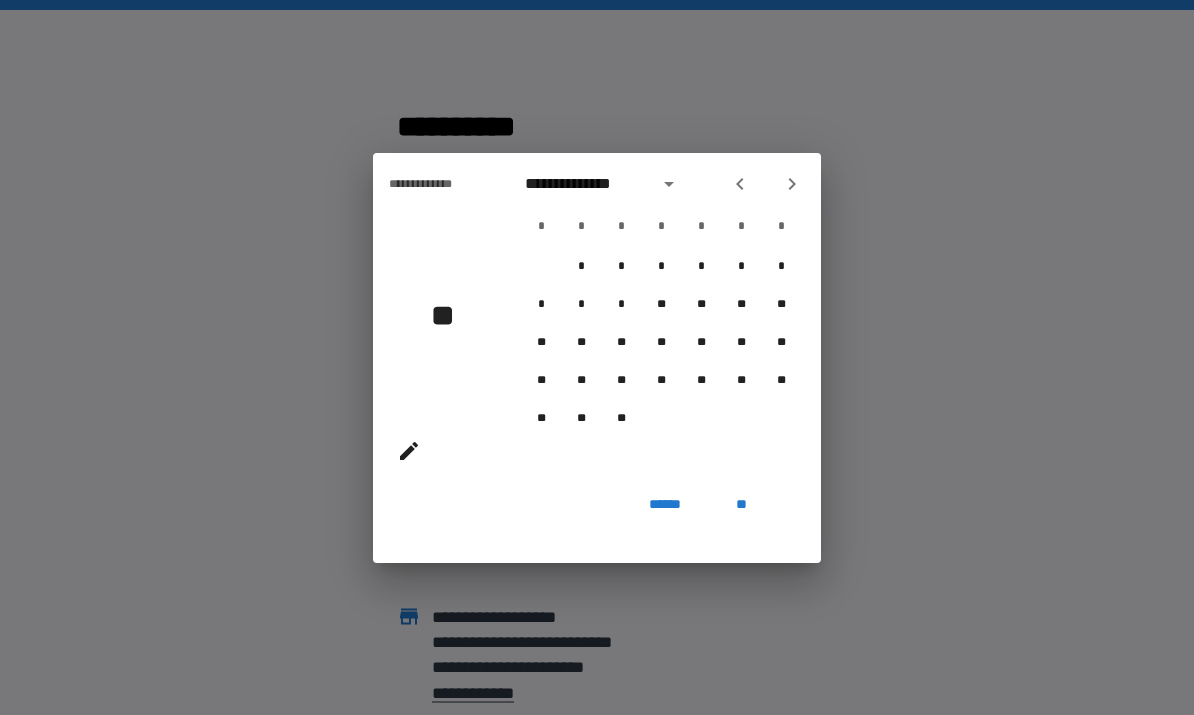 click 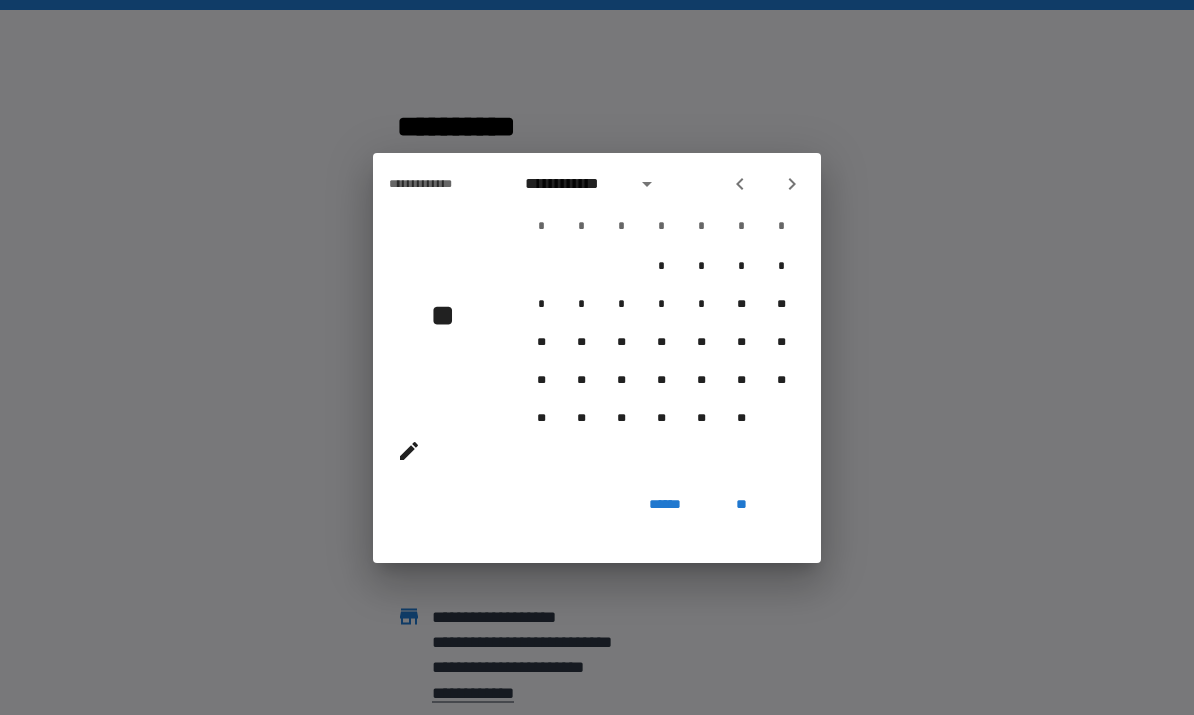 click 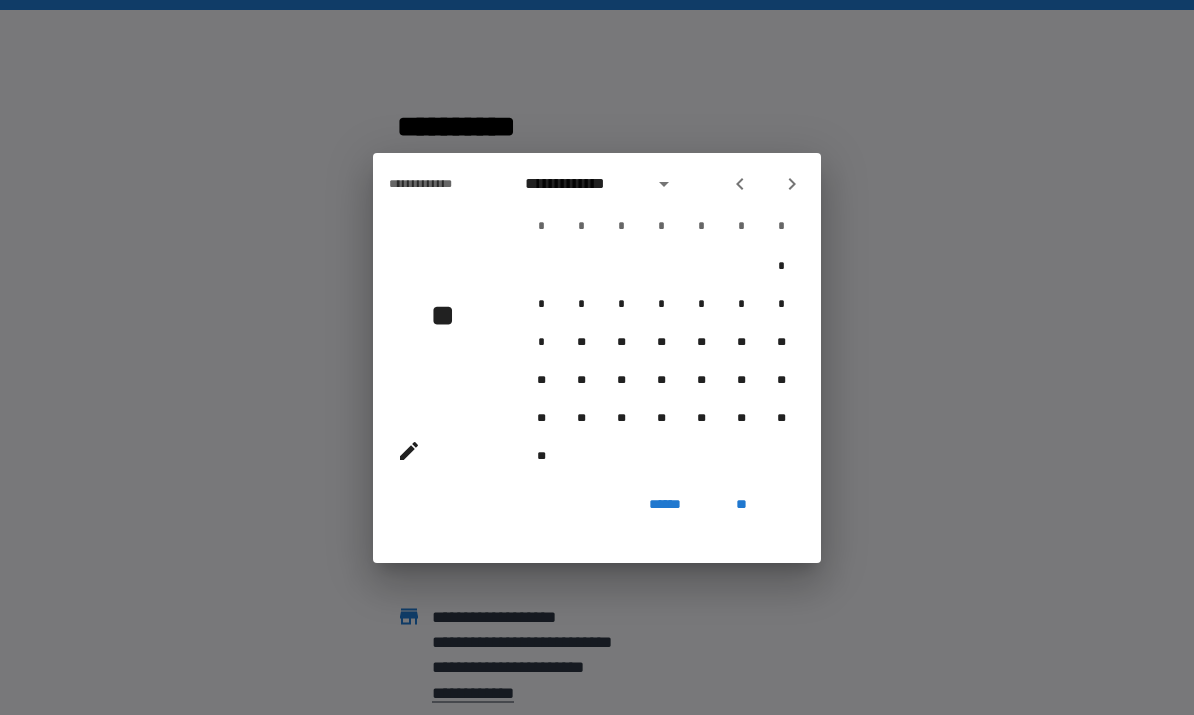 click 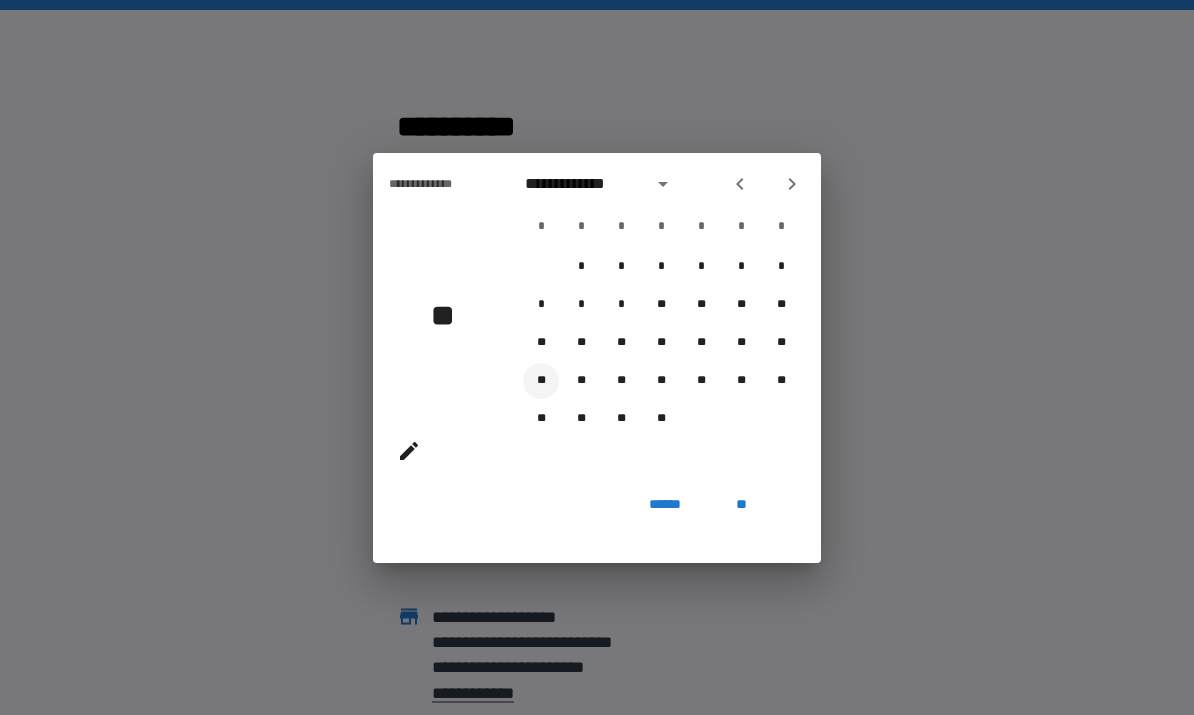 click on "**" at bounding box center (541, 381) 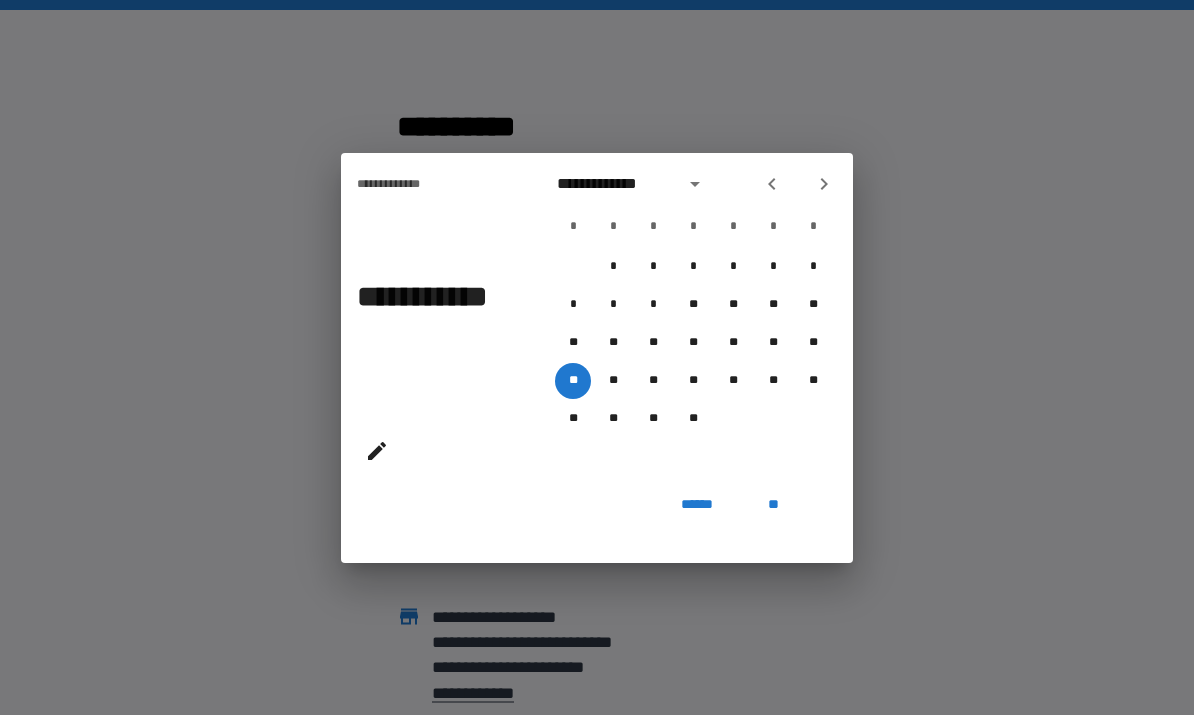 click on "**********" at bounding box center [614, 184] 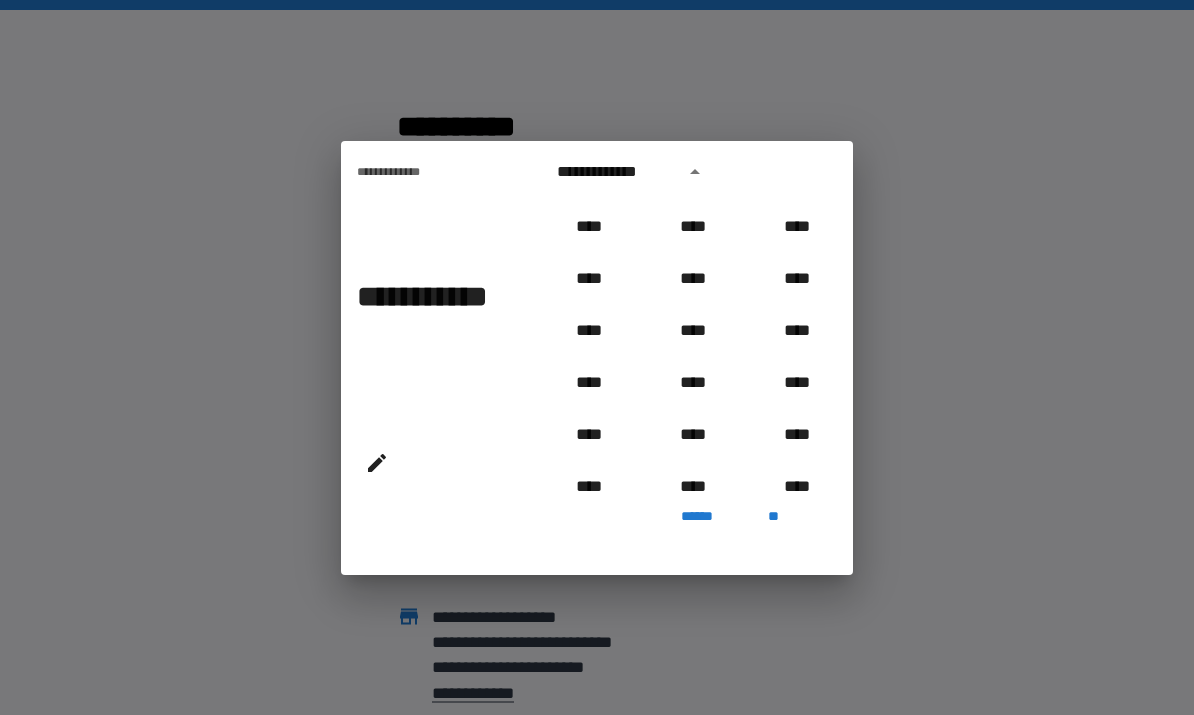 scroll, scrollTop: 1089, scrollLeft: 0, axis: vertical 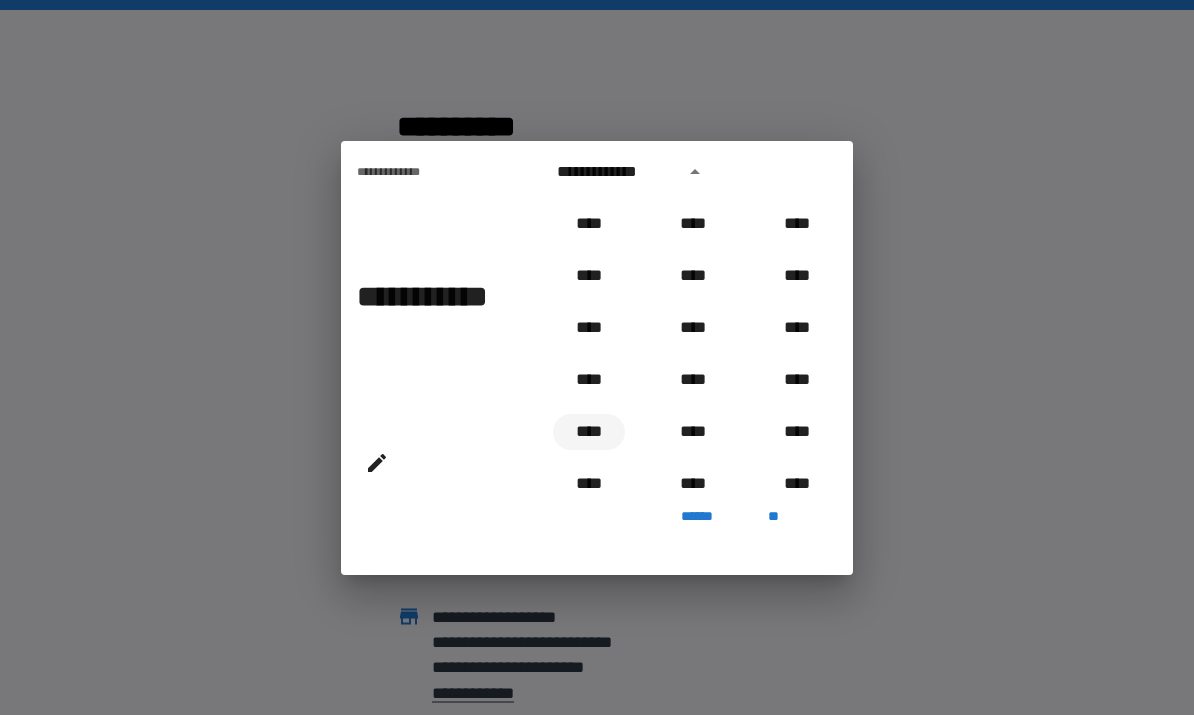 click on "****" at bounding box center [589, 432] 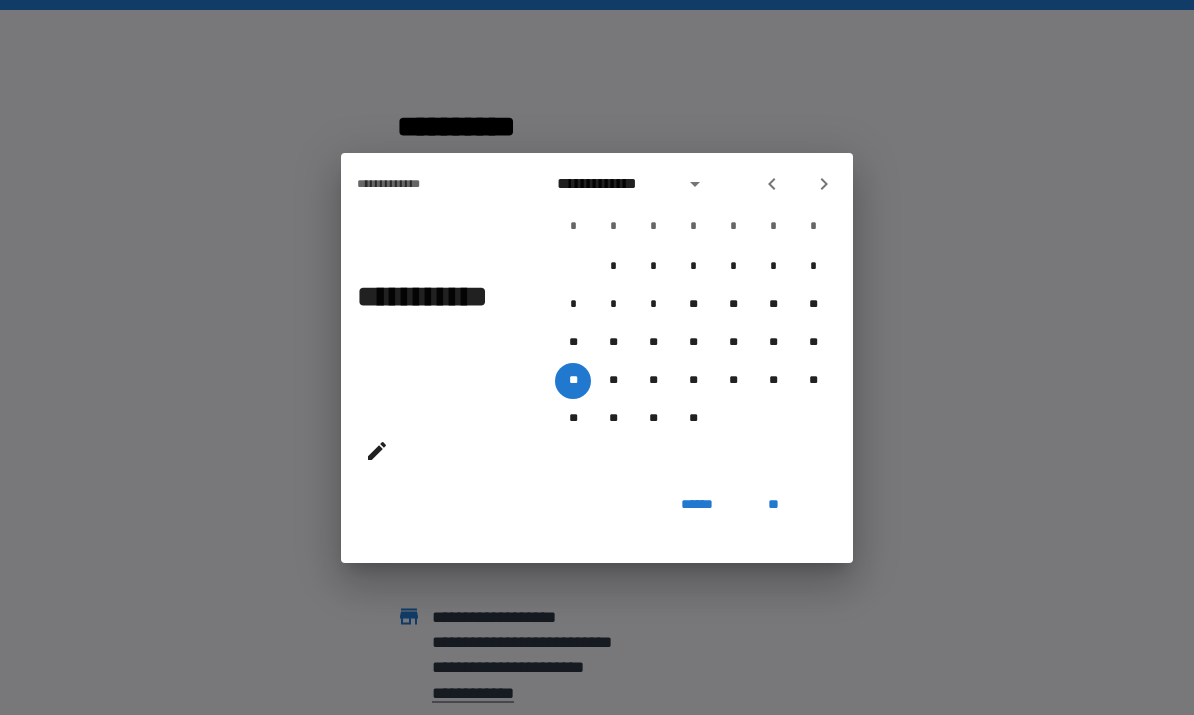 click on "**" at bounding box center (773, 505) 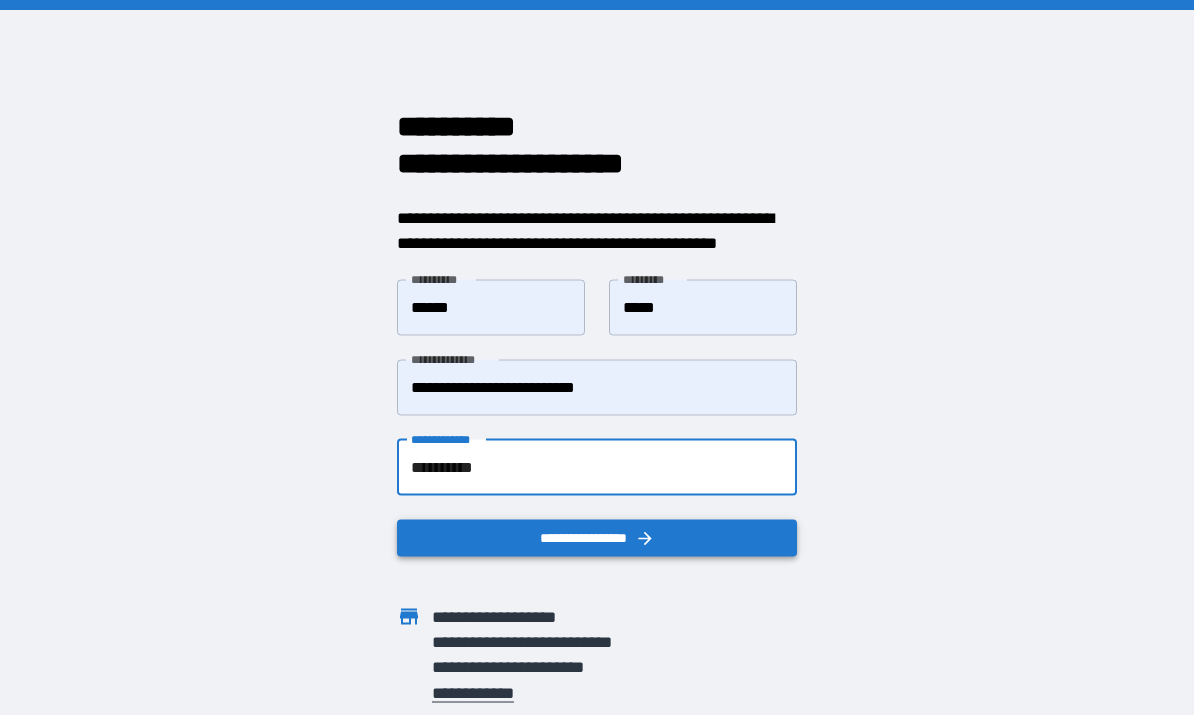 click on "**********" at bounding box center [597, 537] 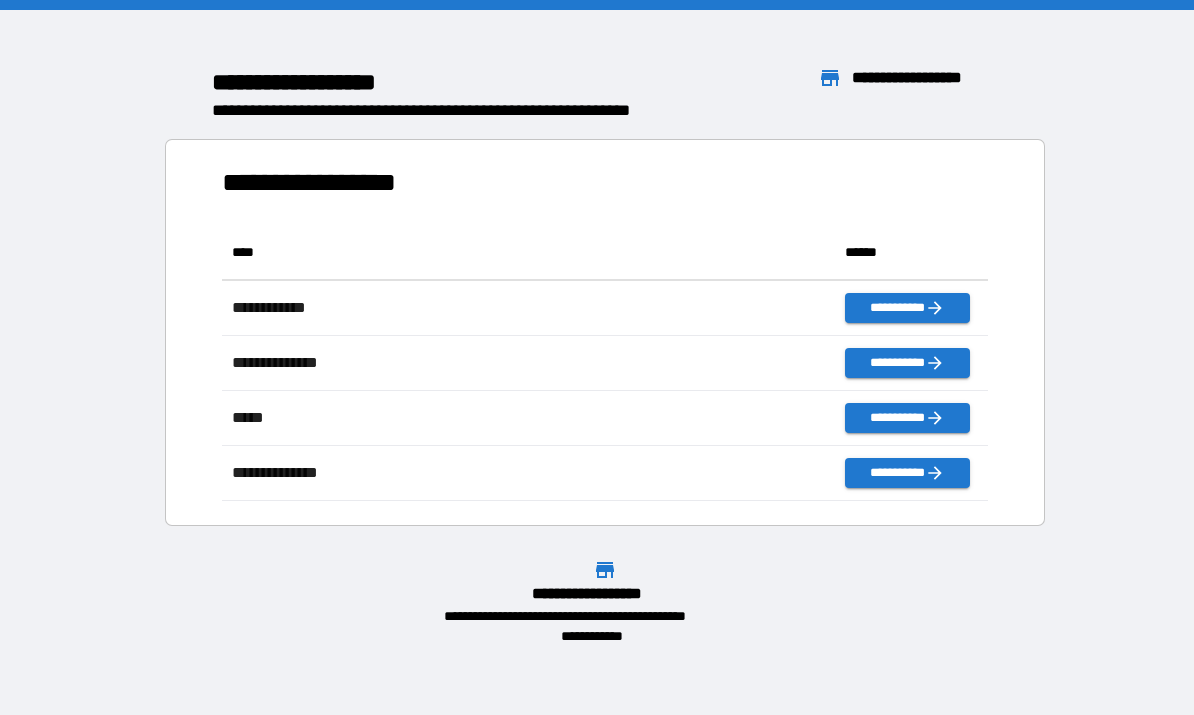 scroll, scrollTop: 276, scrollLeft: 765, axis: both 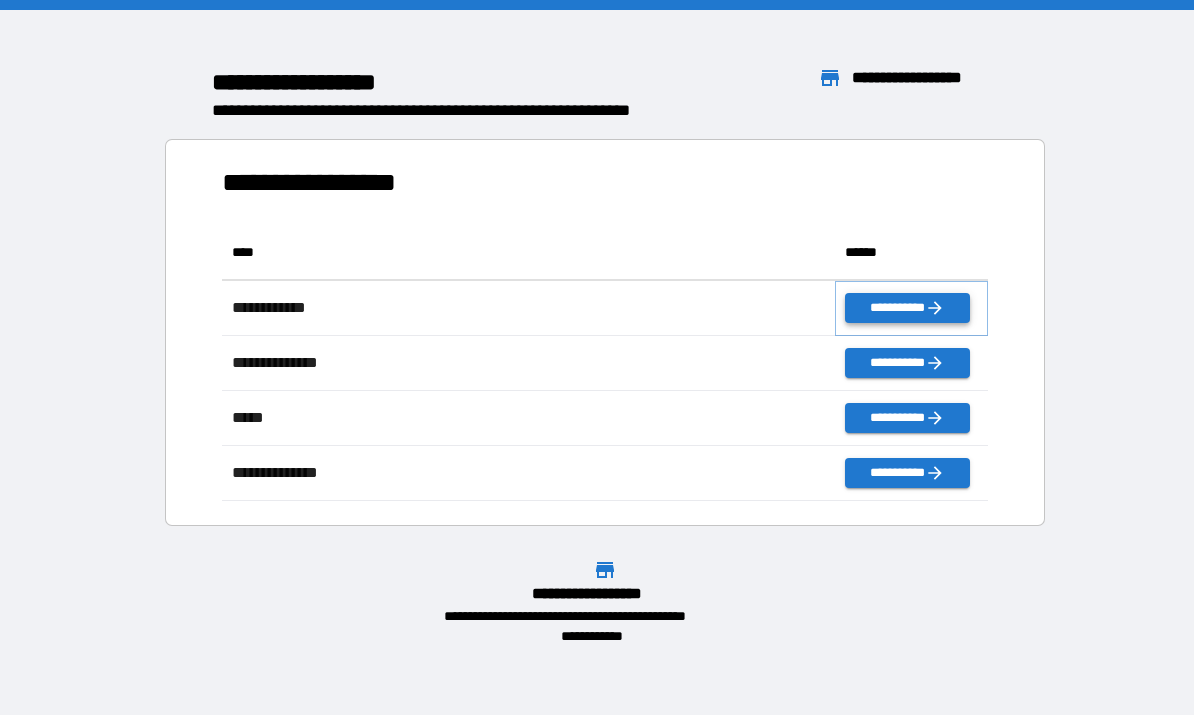 click on "**********" at bounding box center (907, 308) 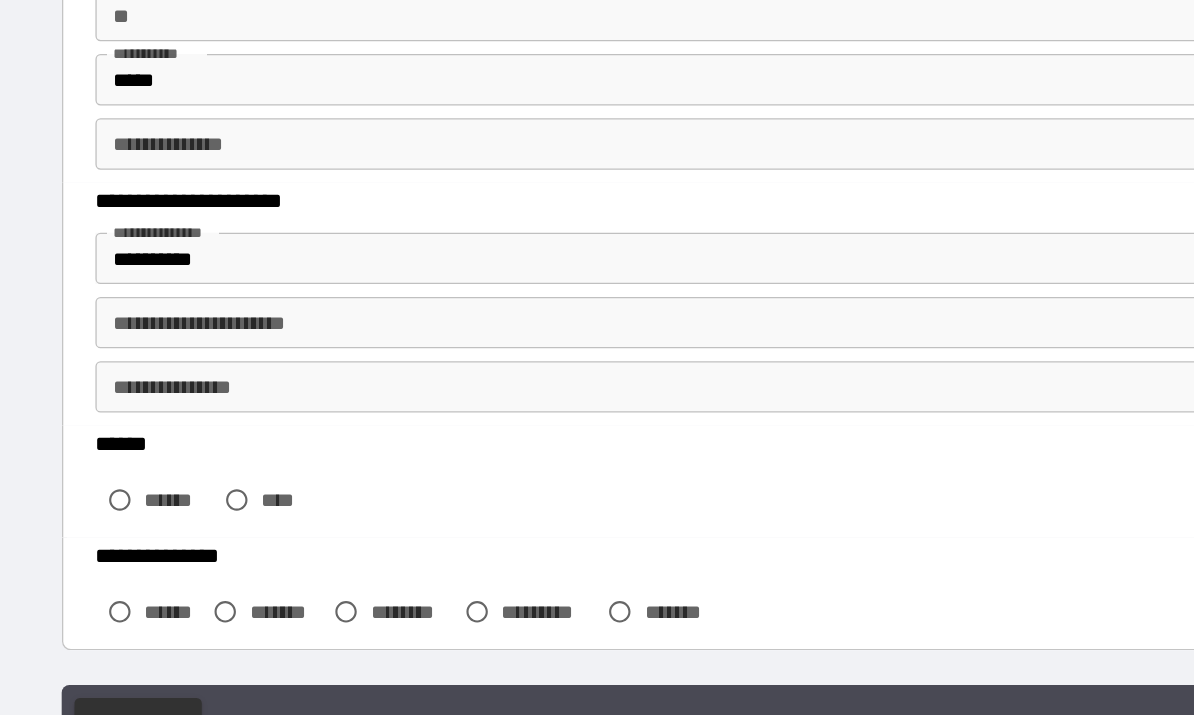 scroll, scrollTop: 116, scrollLeft: 0, axis: vertical 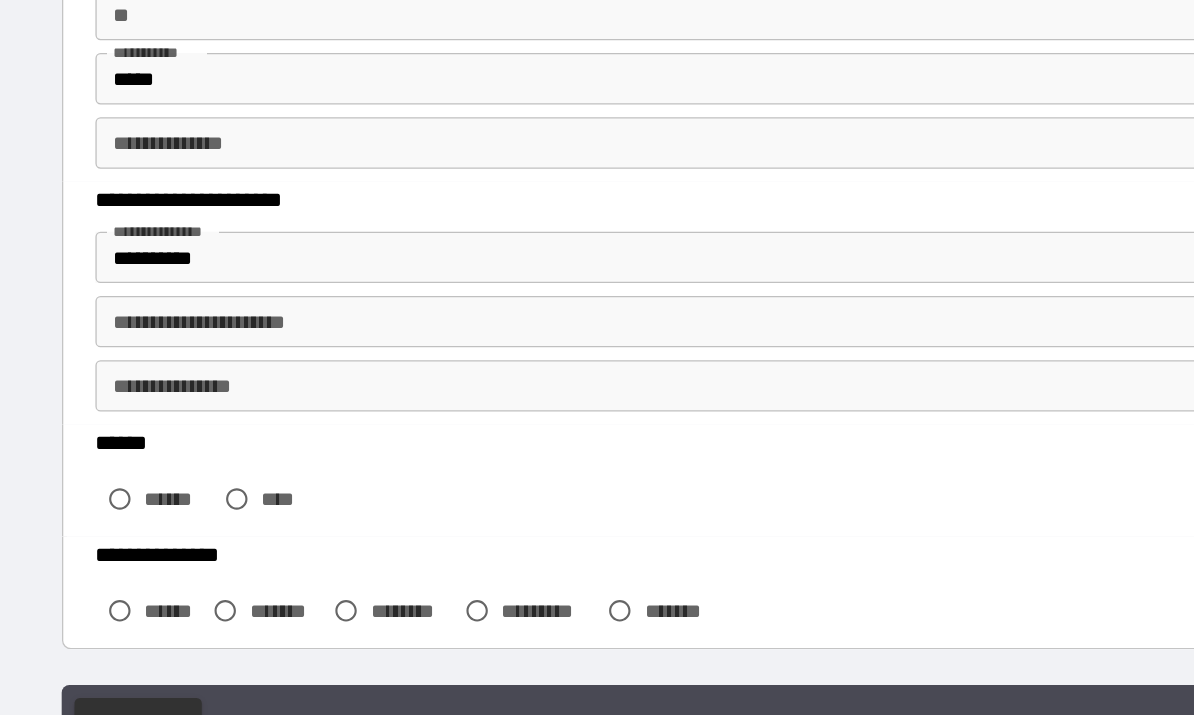 click on "**********" at bounding box center (597, 394) 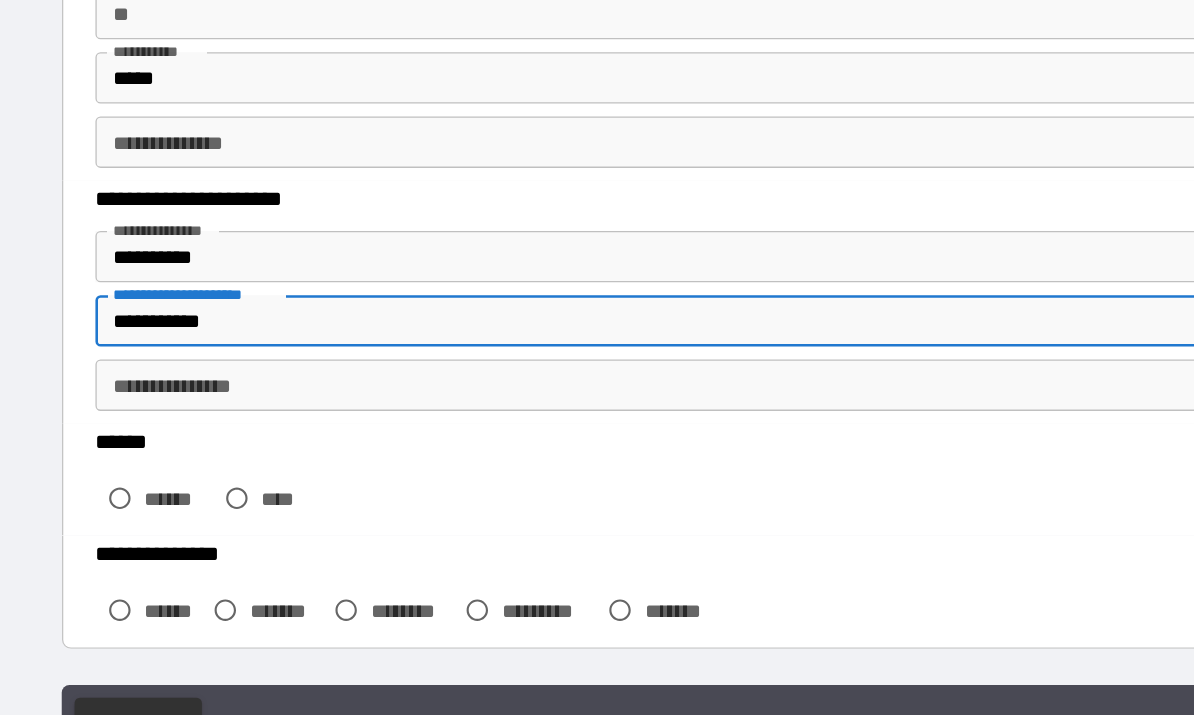 type on "**********" 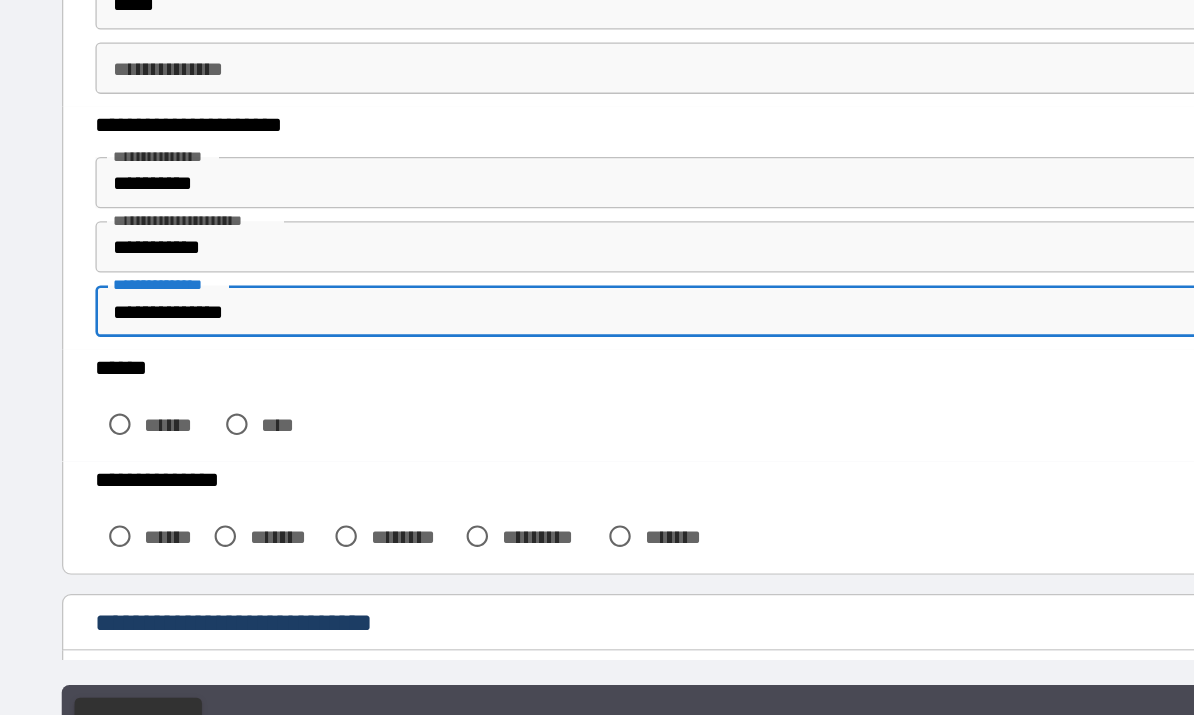 scroll, scrollTop: 178, scrollLeft: 0, axis: vertical 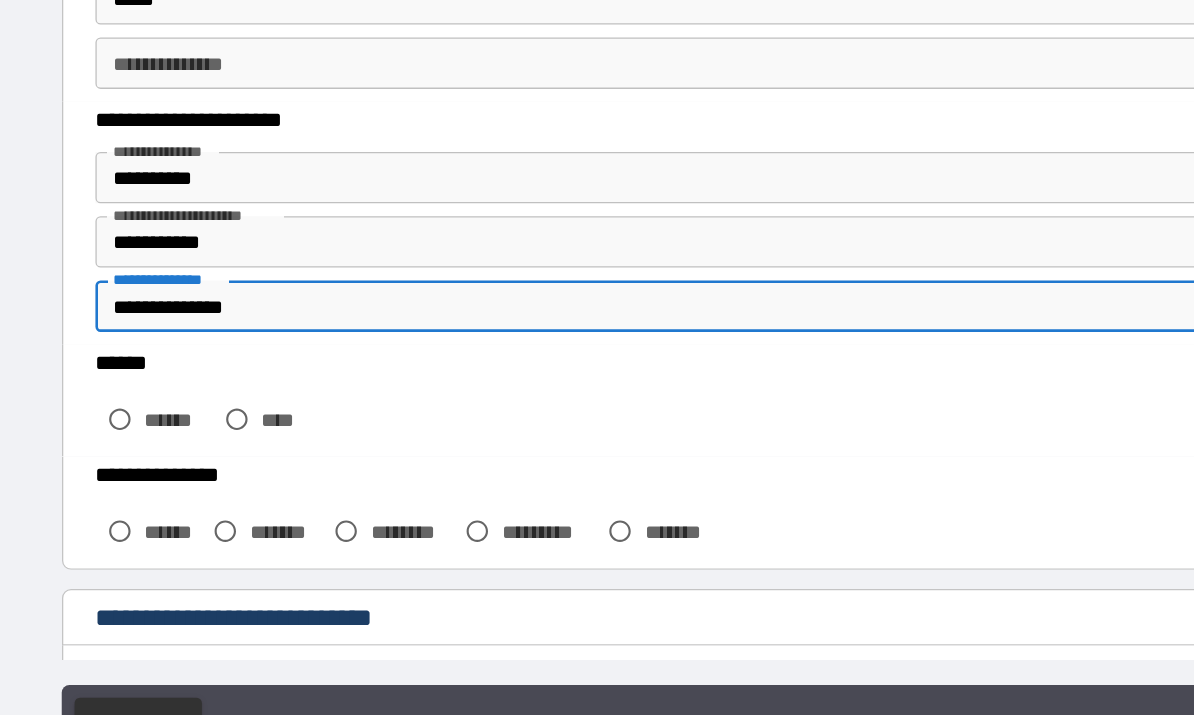type on "**********" 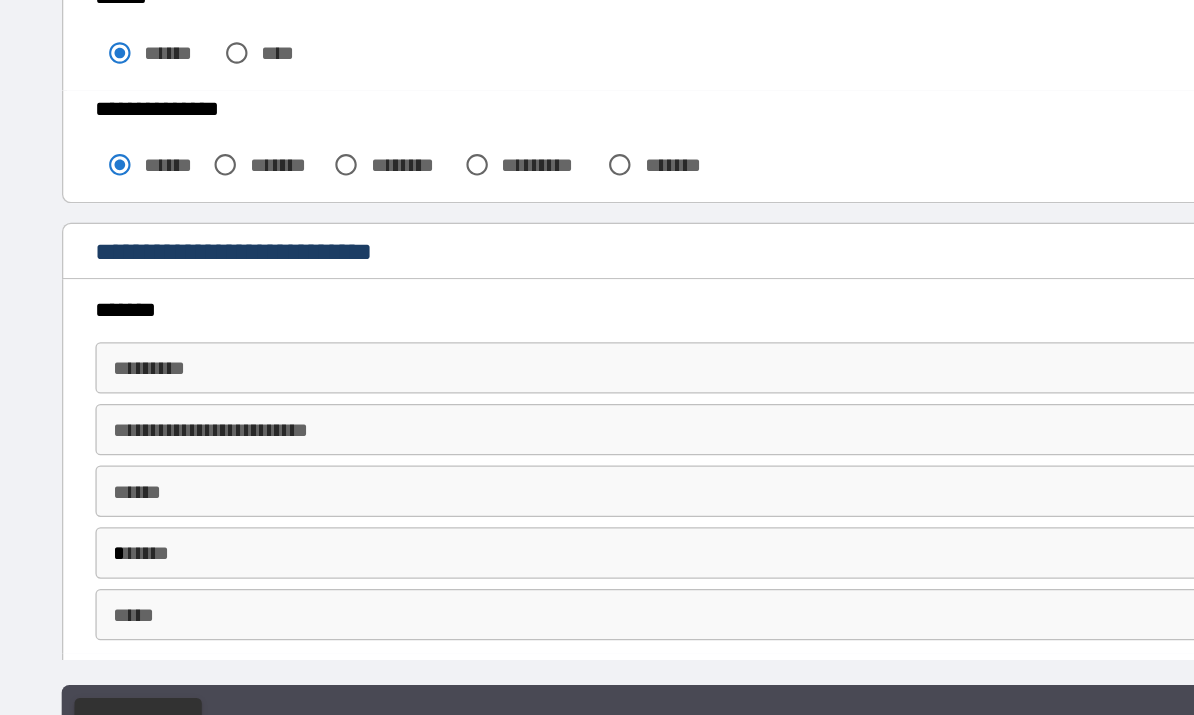 scroll, scrollTop: 471, scrollLeft: 0, axis: vertical 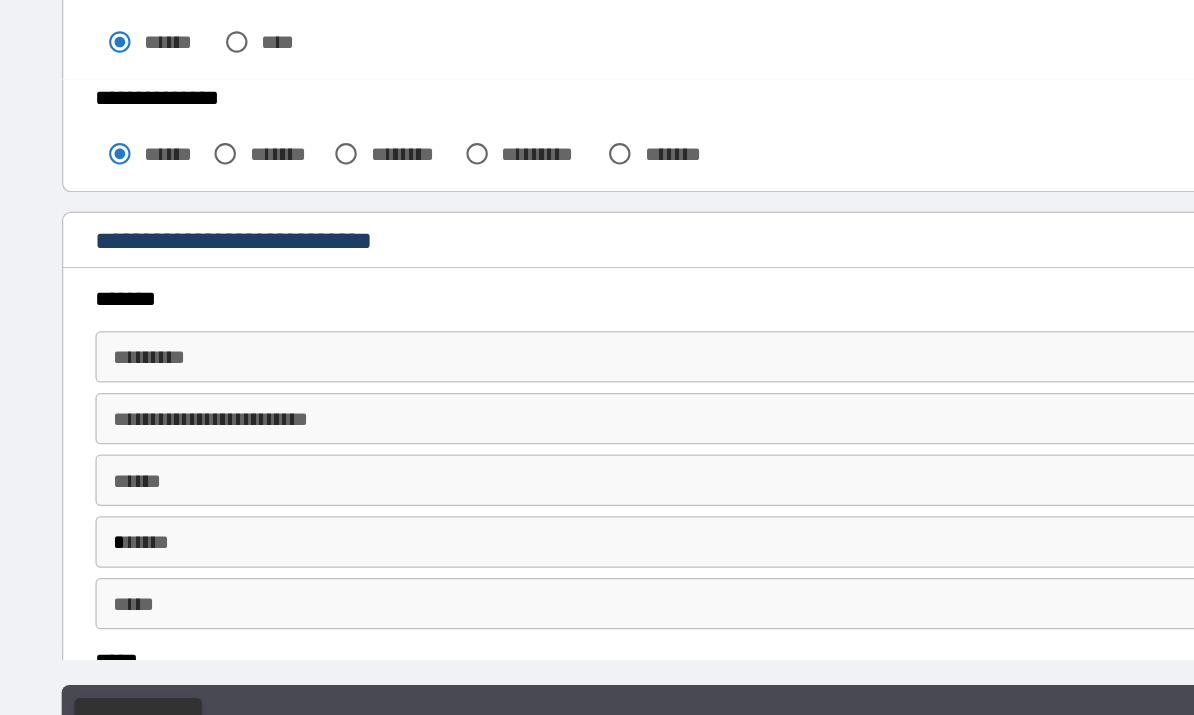 click on "*******   *" at bounding box center (597, 422) 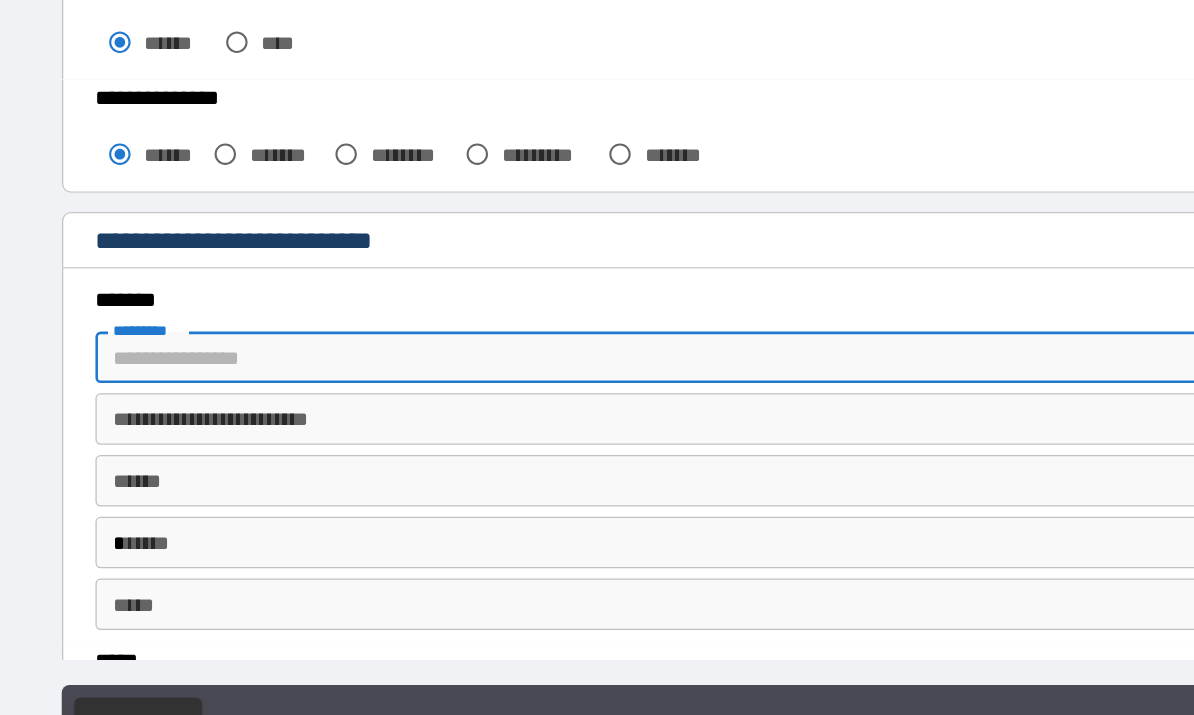 type on "******" 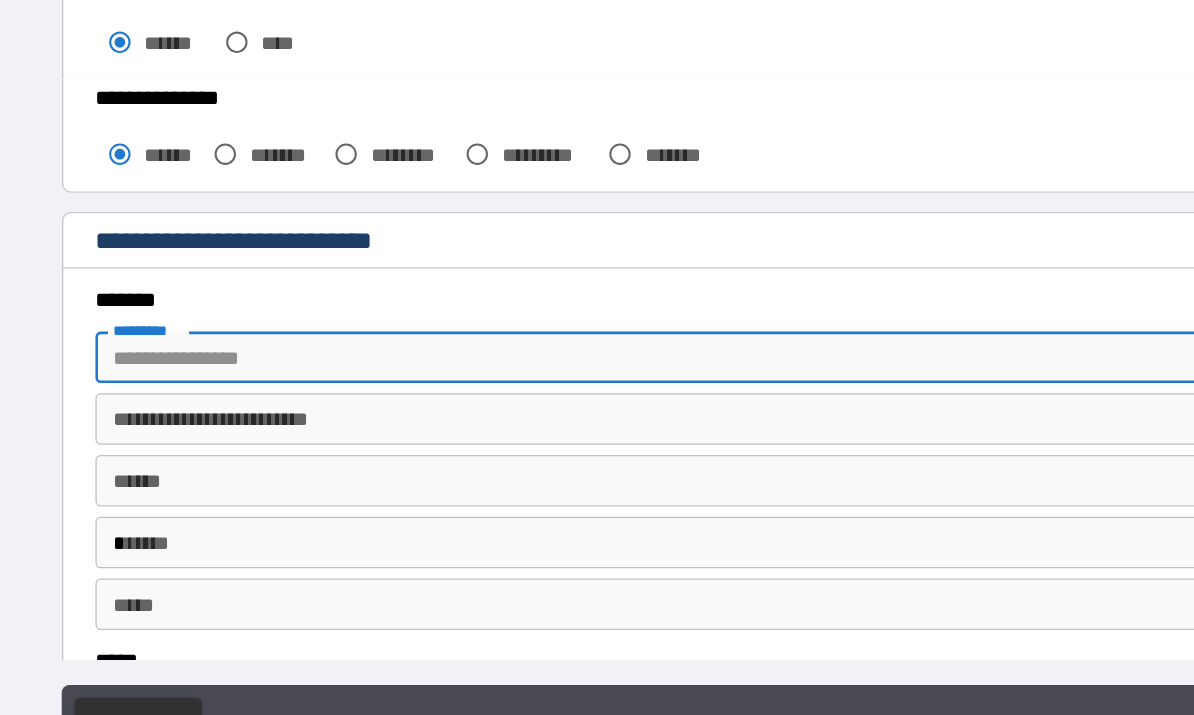 type on "**********" 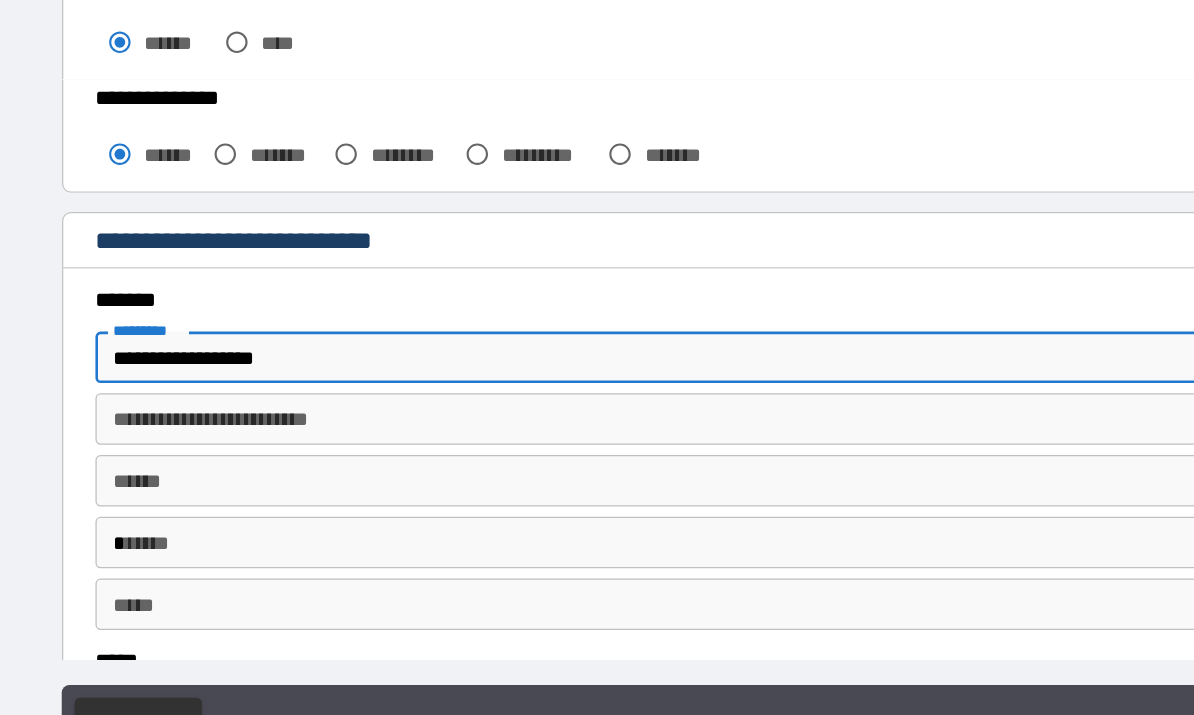 type on "**********" 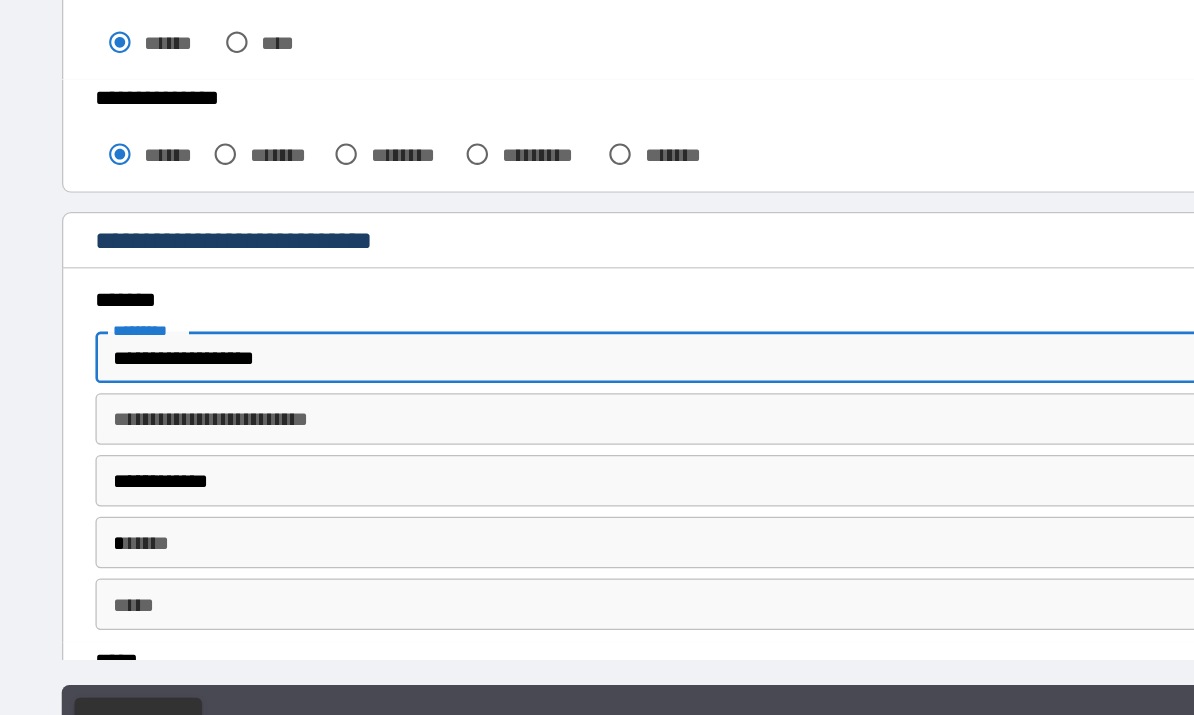 type on "*****" 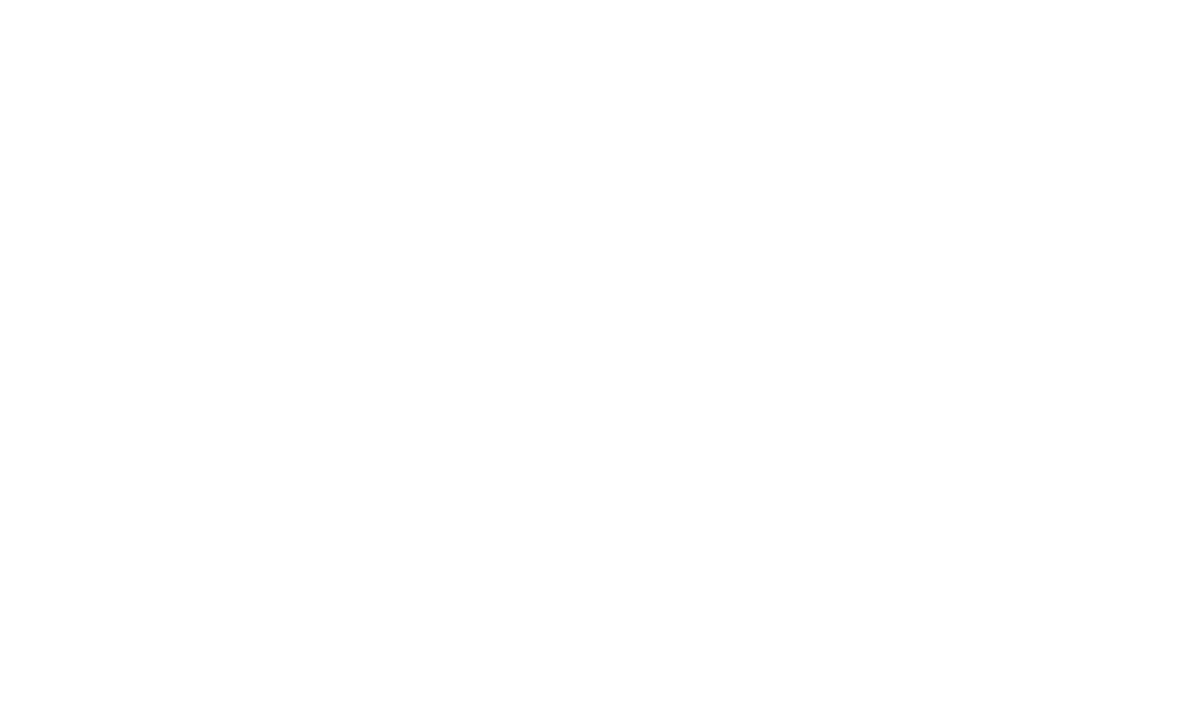 scroll, scrollTop: 0, scrollLeft: 0, axis: both 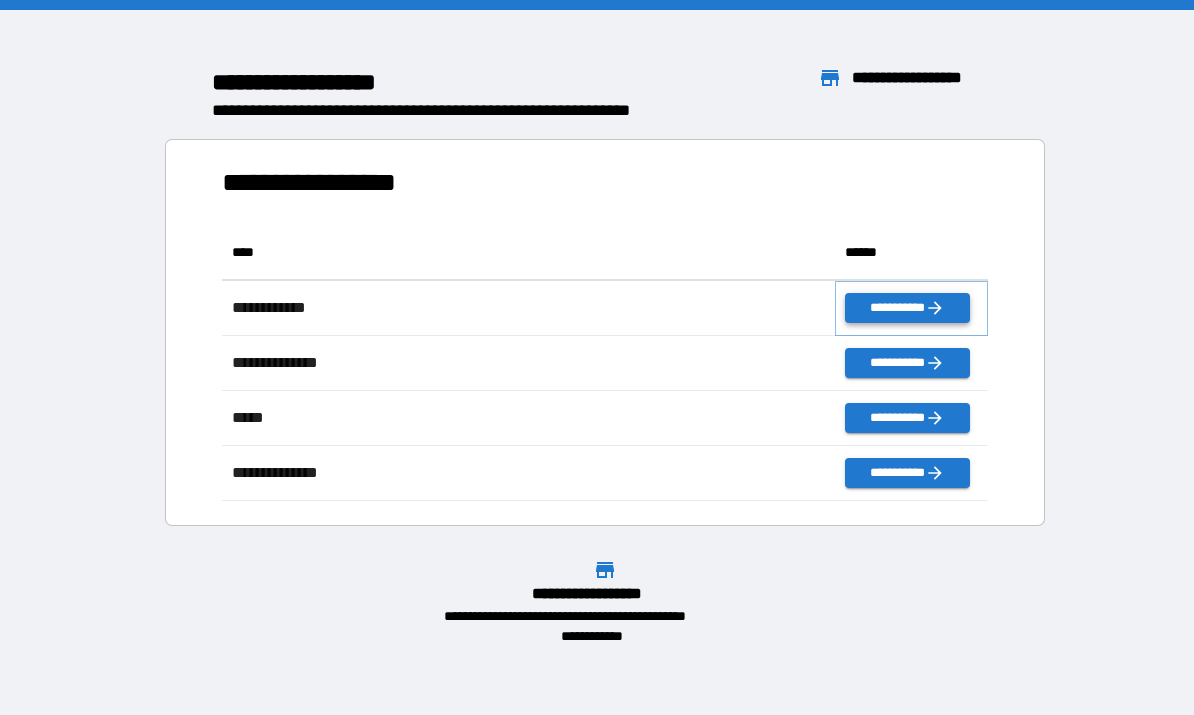 click on "**********" at bounding box center (907, 308) 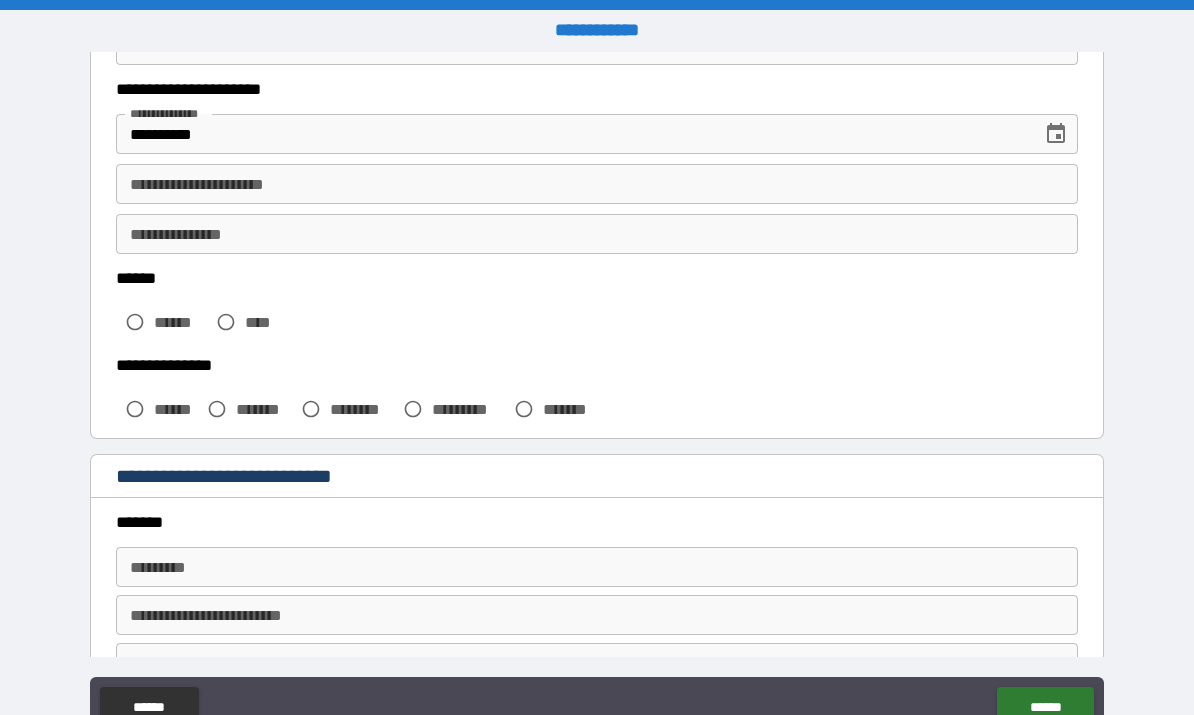 scroll, scrollTop: 289, scrollLeft: 0, axis: vertical 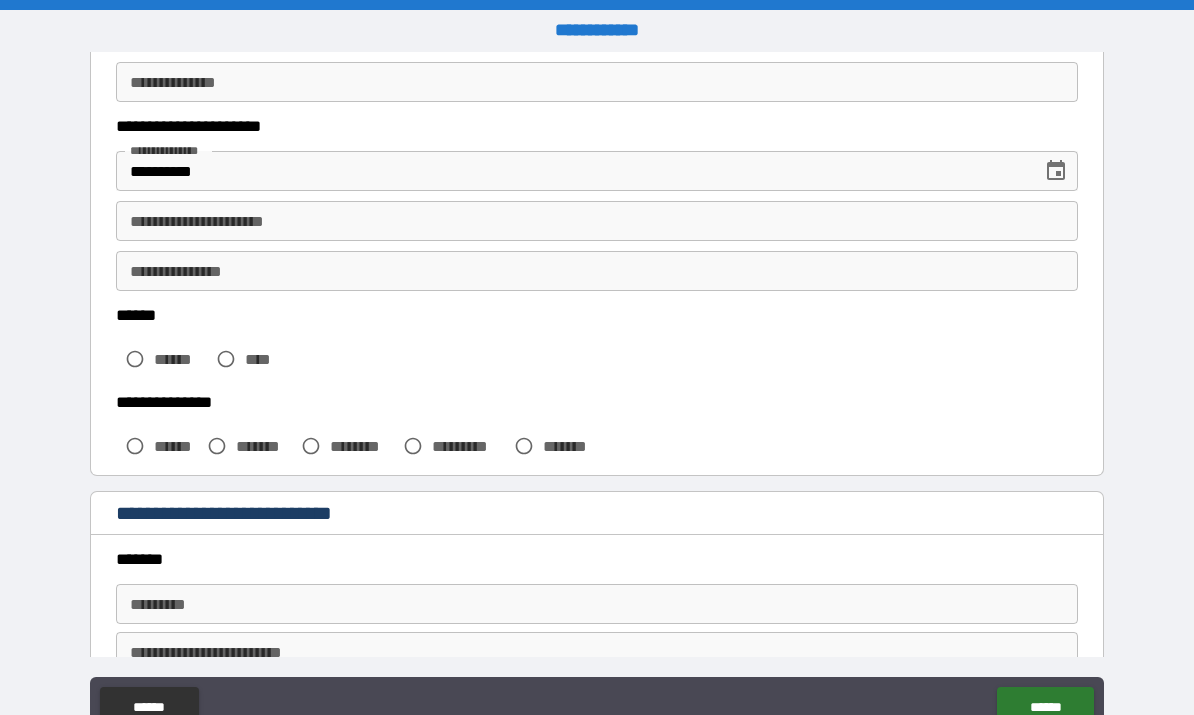 click on "**********" at bounding box center [597, 221] 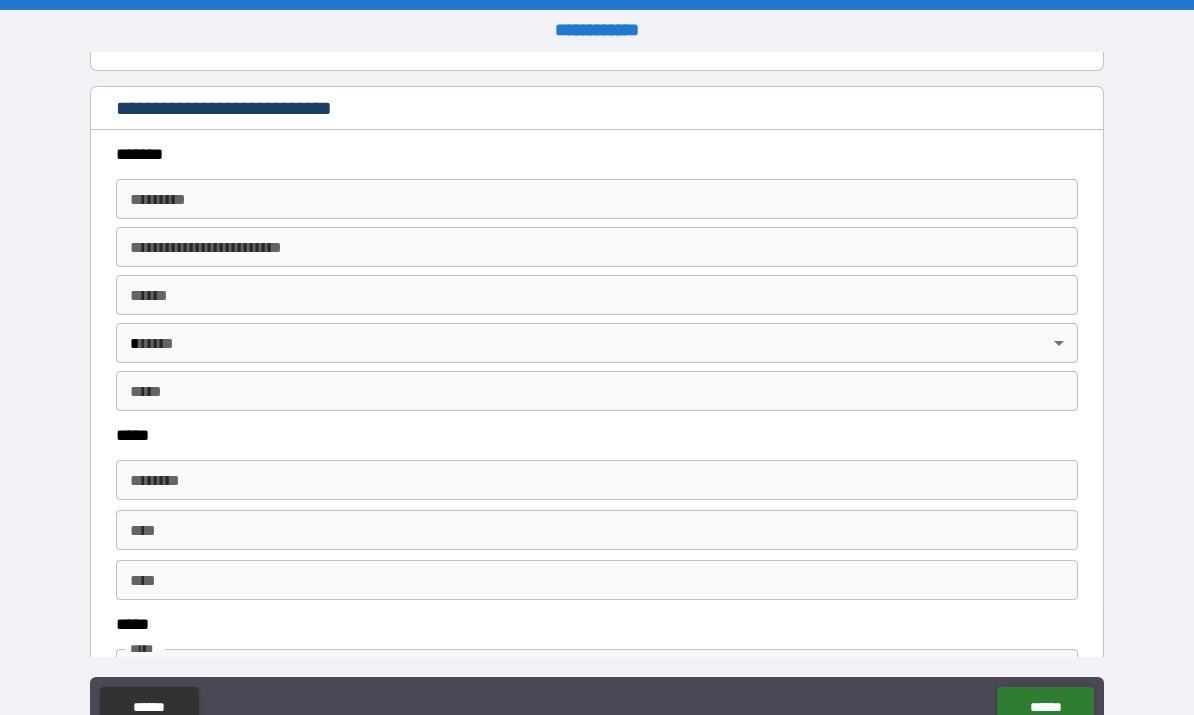 scroll, scrollTop: 688, scrollLeft: 0, axis: vertical 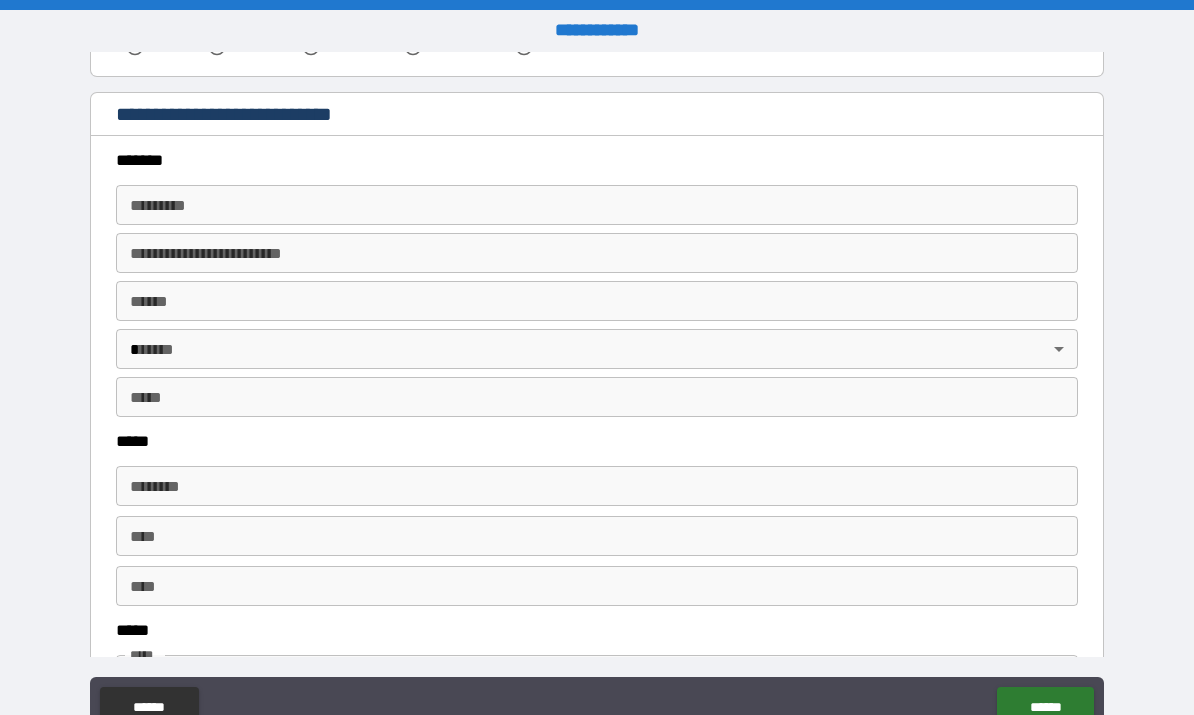 click on "*******   *" at bounding box center [597, 205] 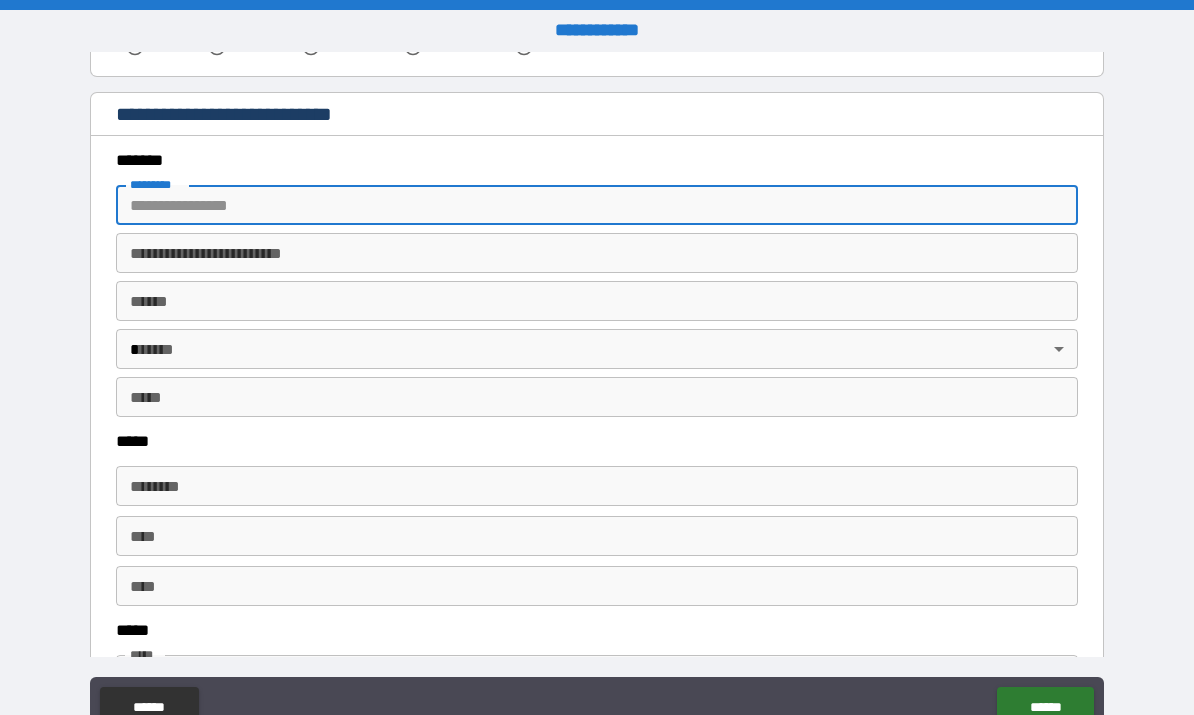 type on "******" 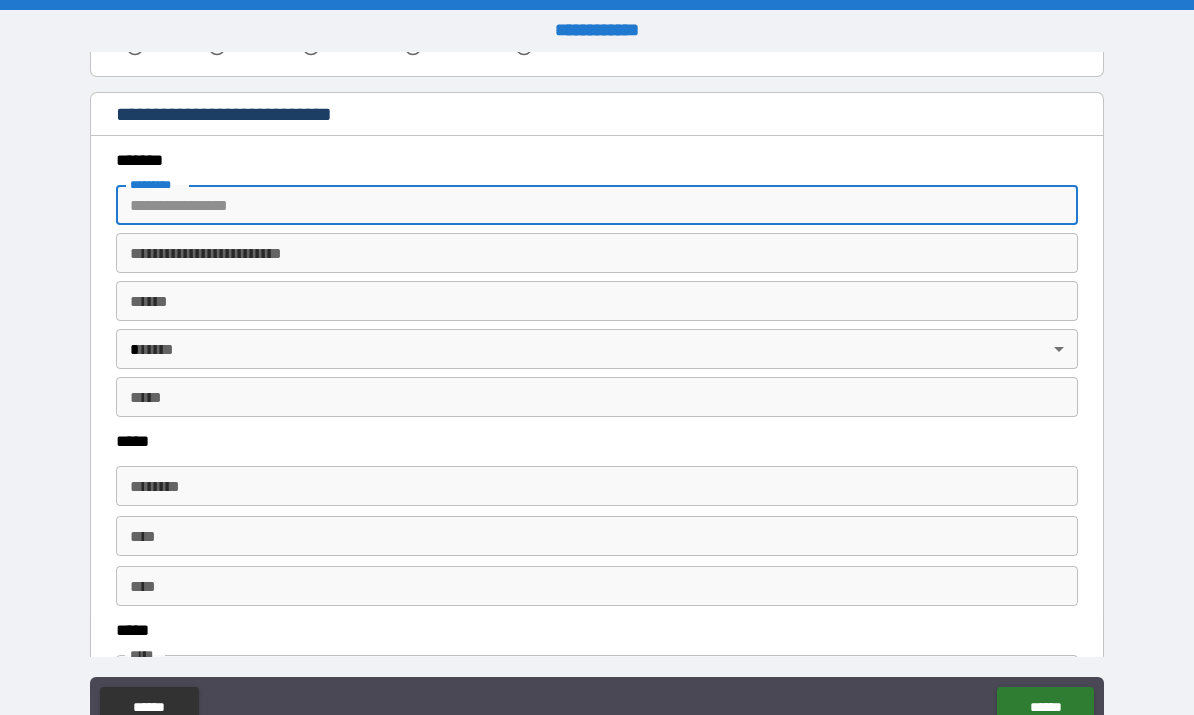 type on "**********" 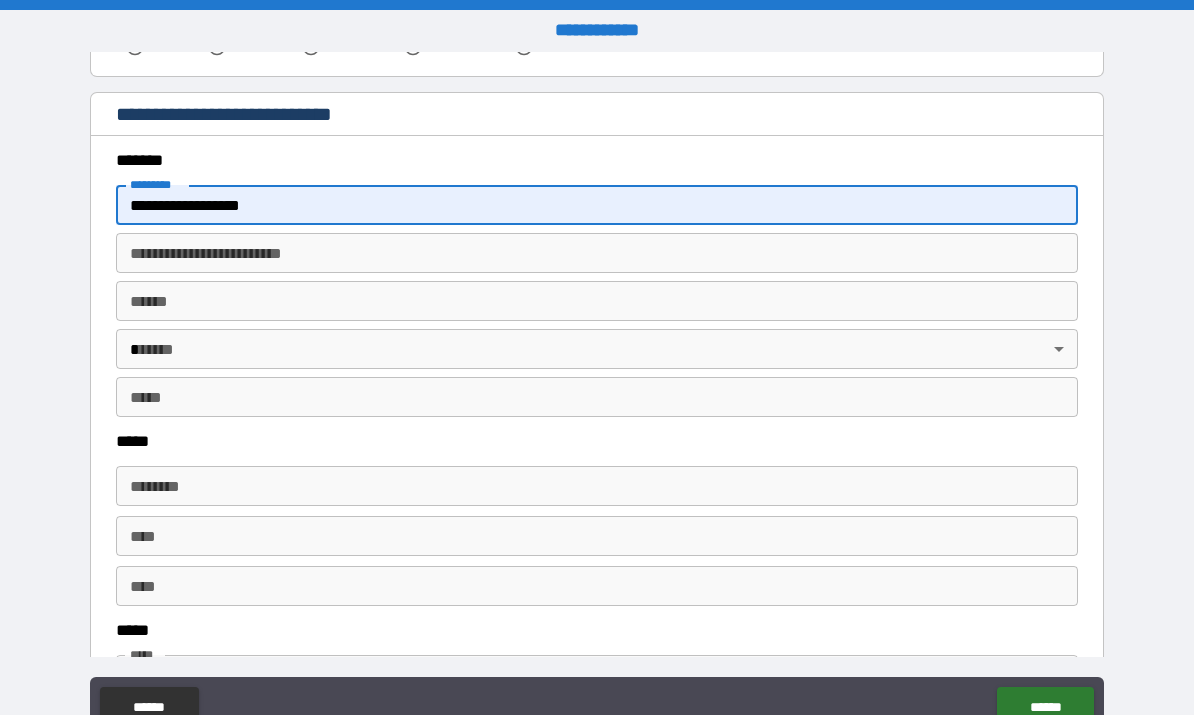 type on "**********" 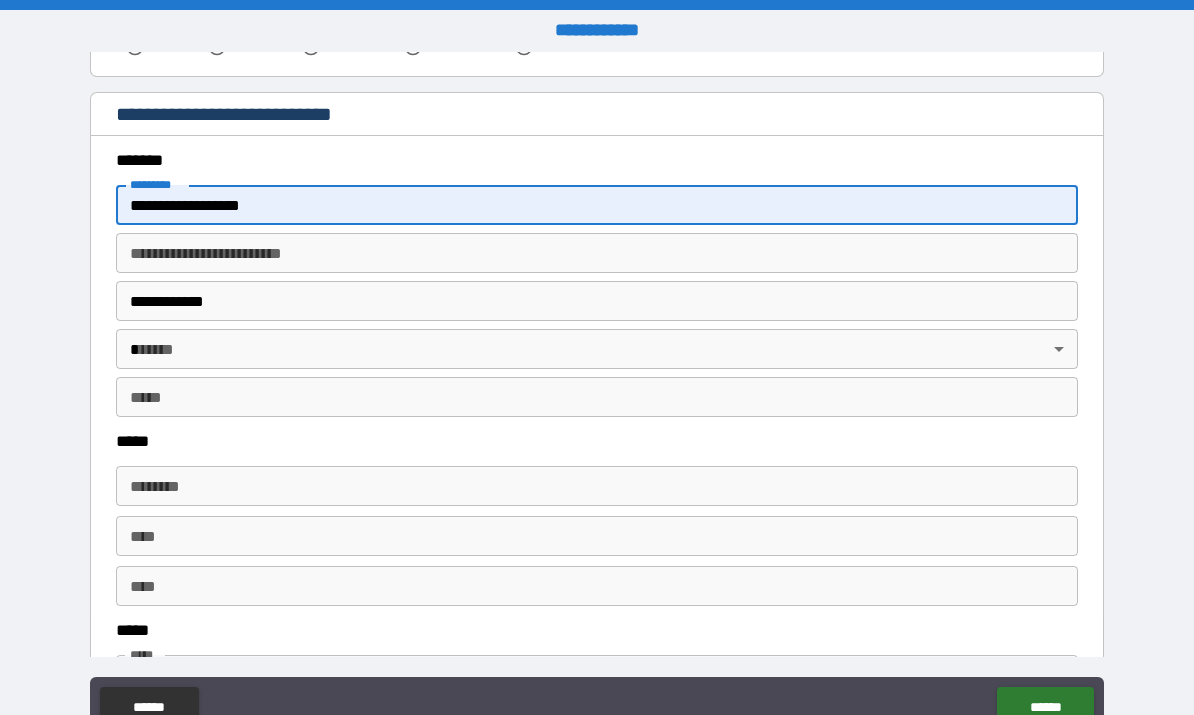 type on "*****" 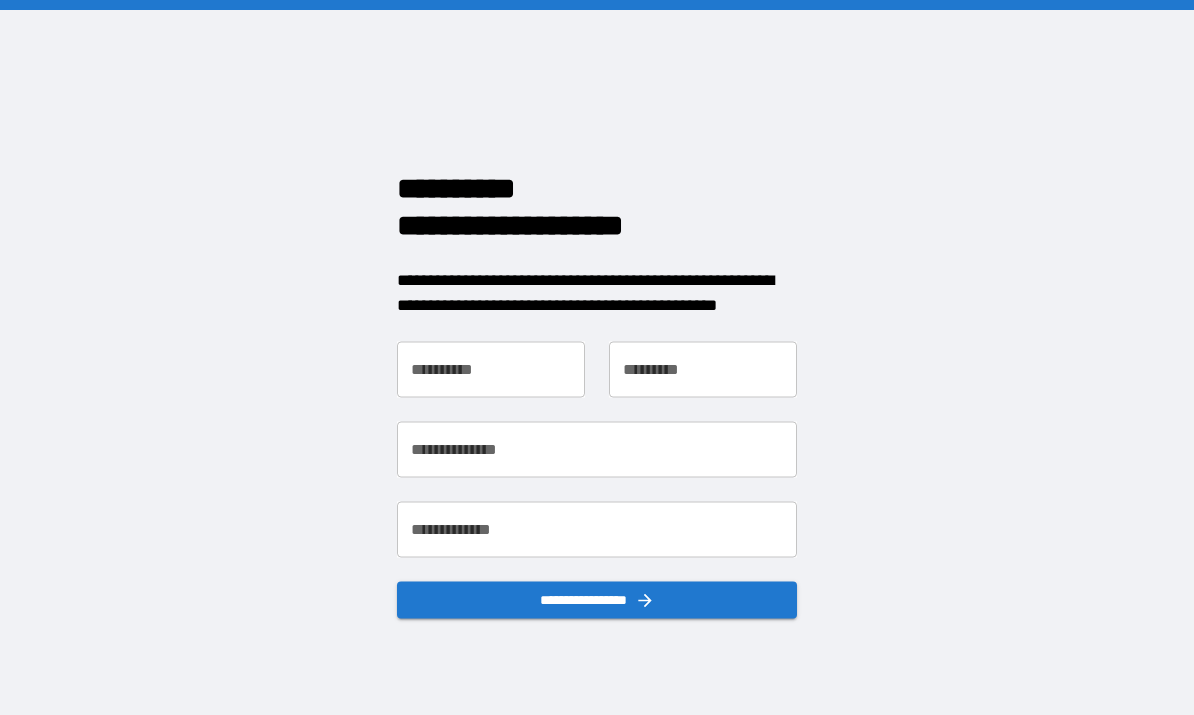 scroll, scrollTop: 0, scrollLeft: 0, axis: both 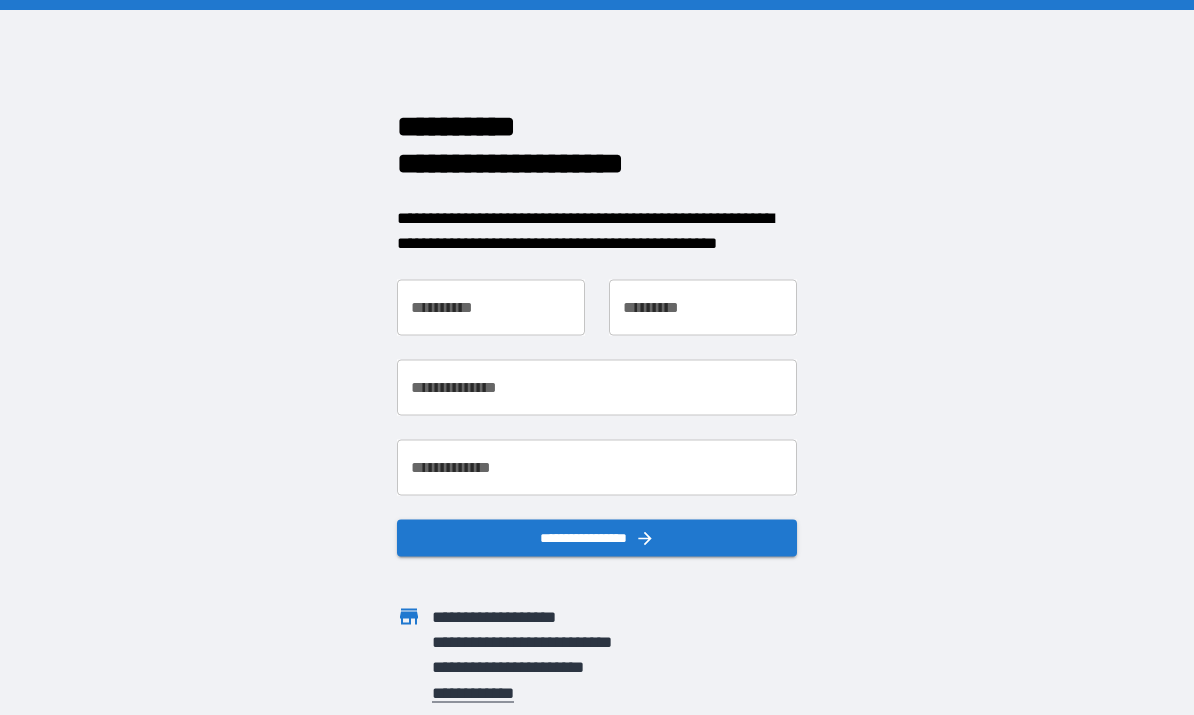 click on "**********" at bounding box center [491, 307] 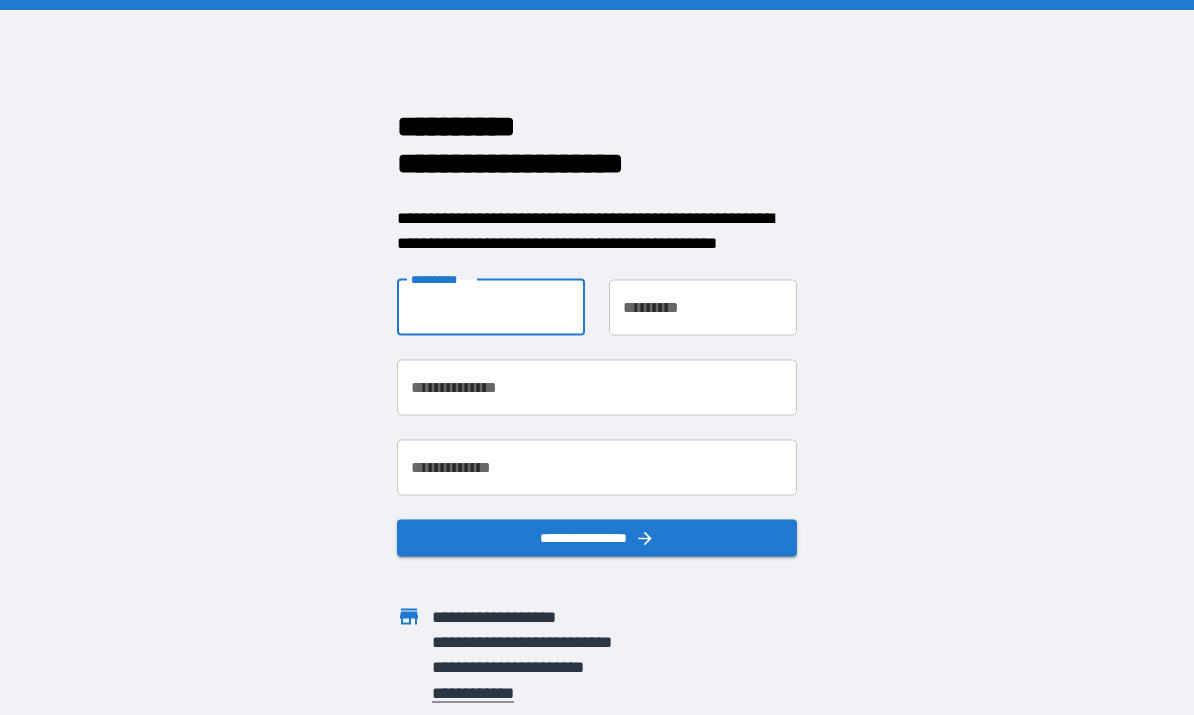 type on "******" 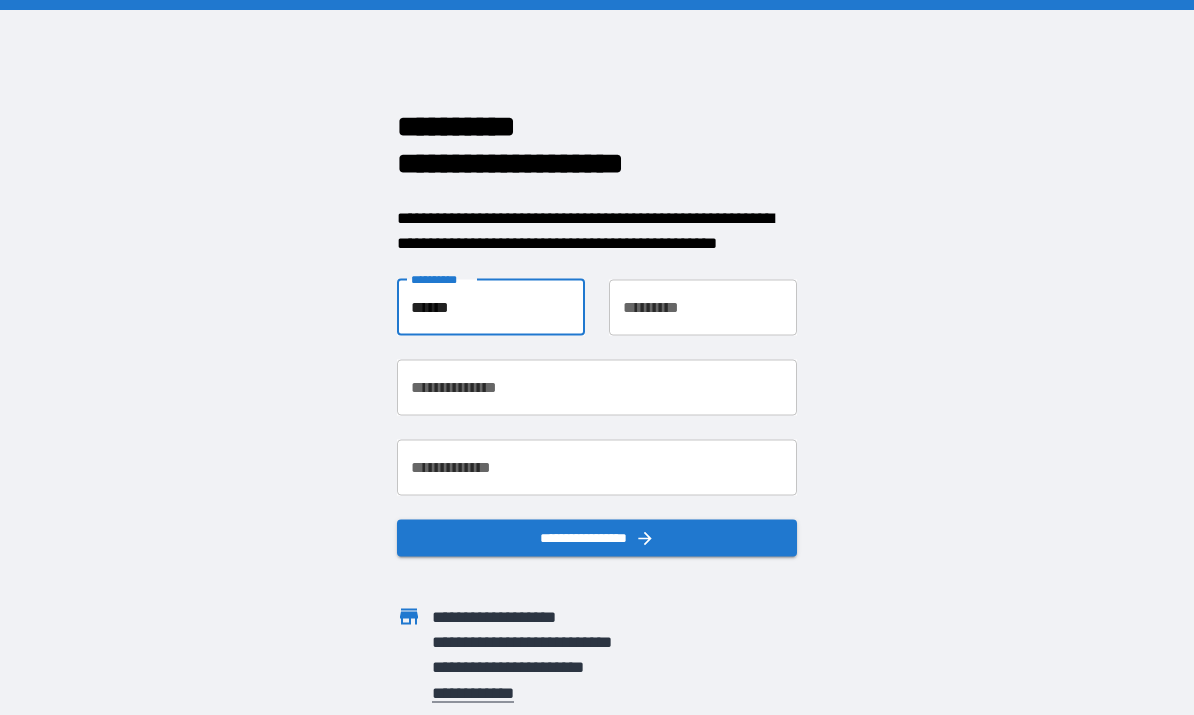 type on "*****" 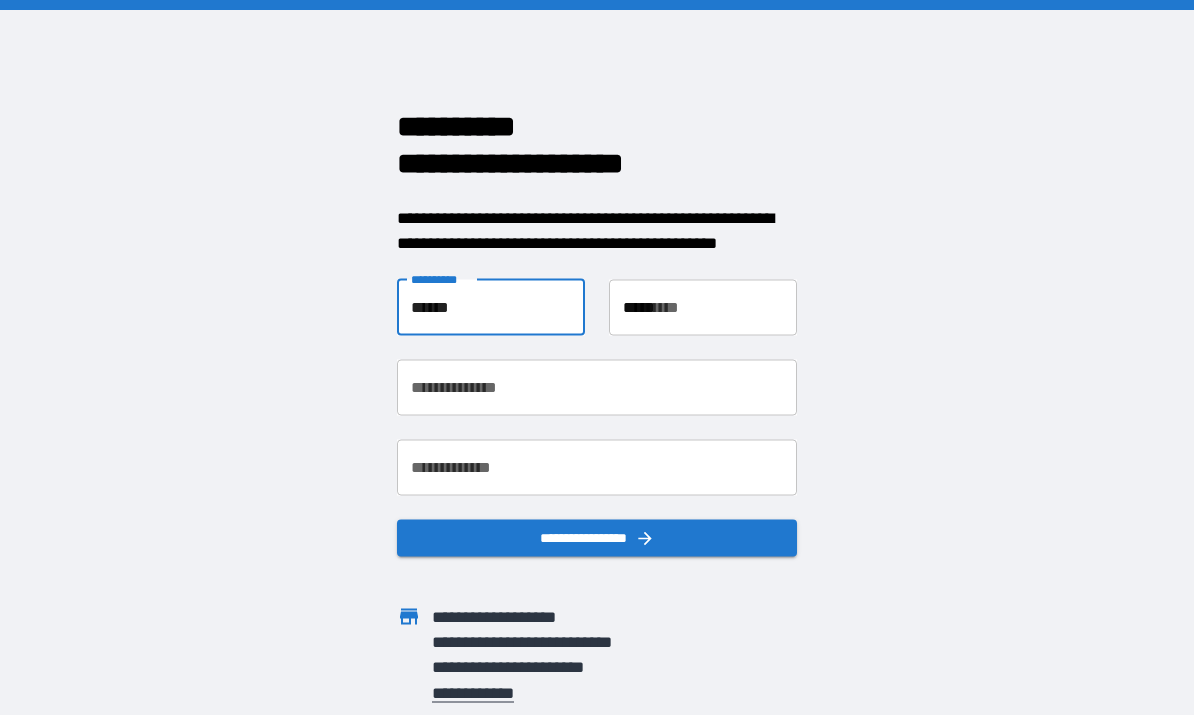 type on "**********" 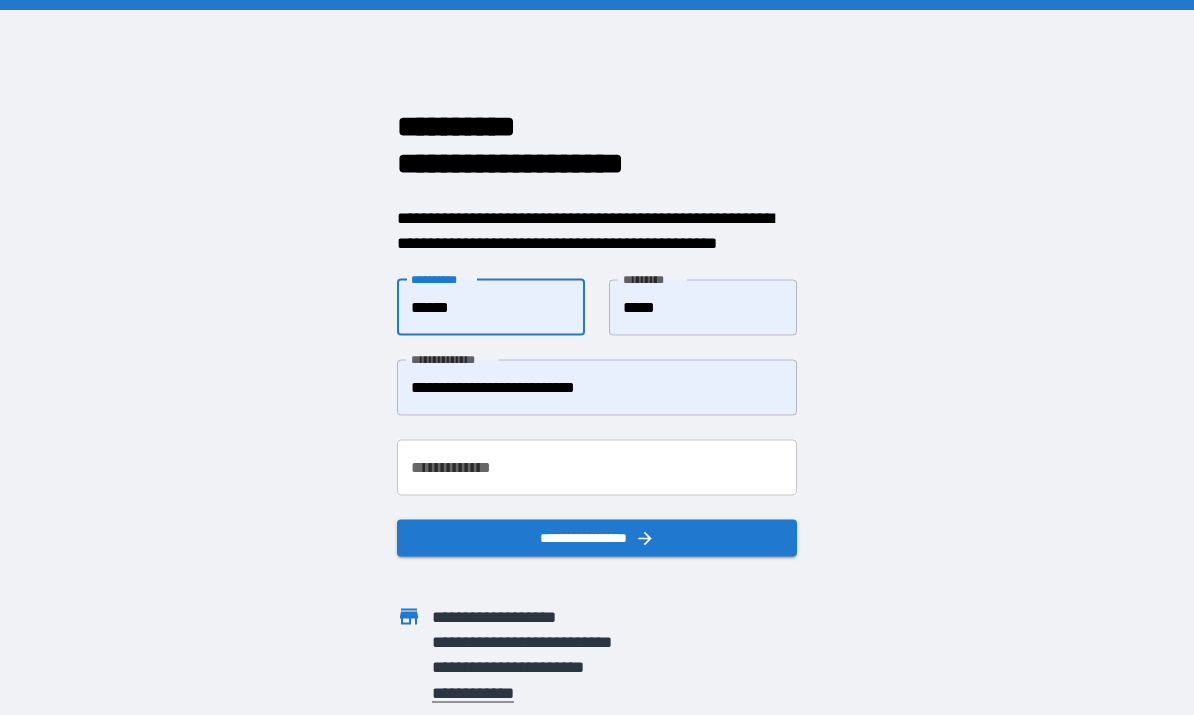 click on "**********" at bounding box center (597, 467) 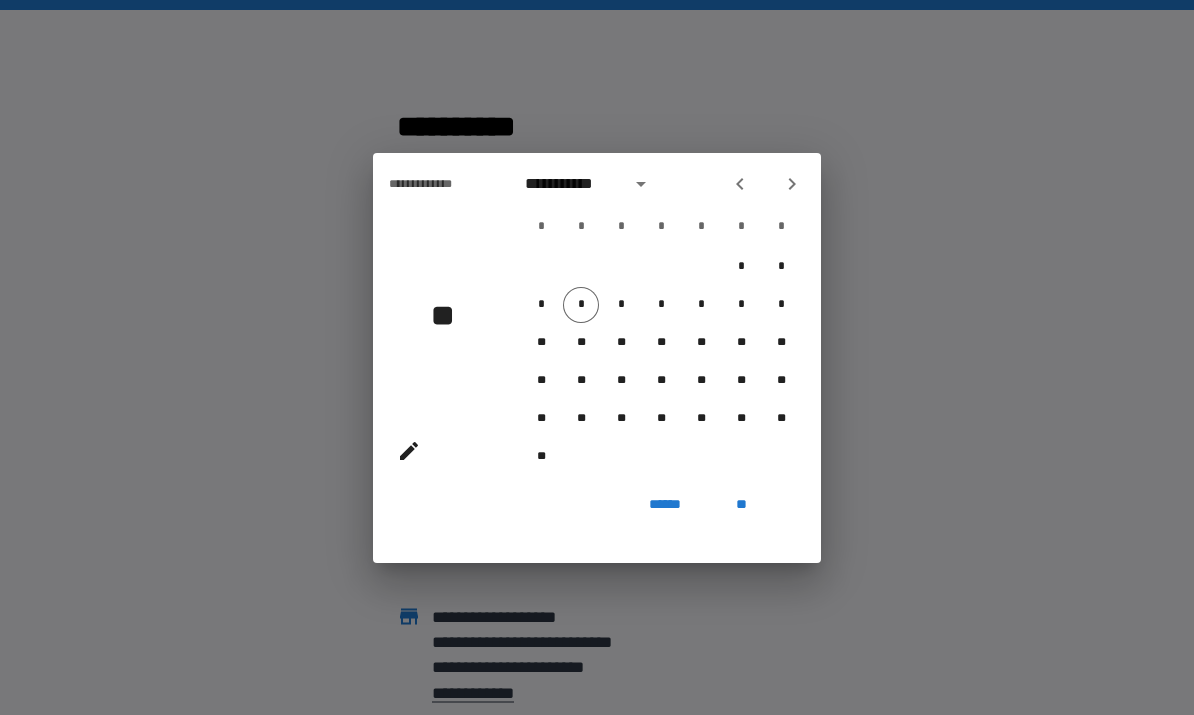 click at bounding box center (641, 184) 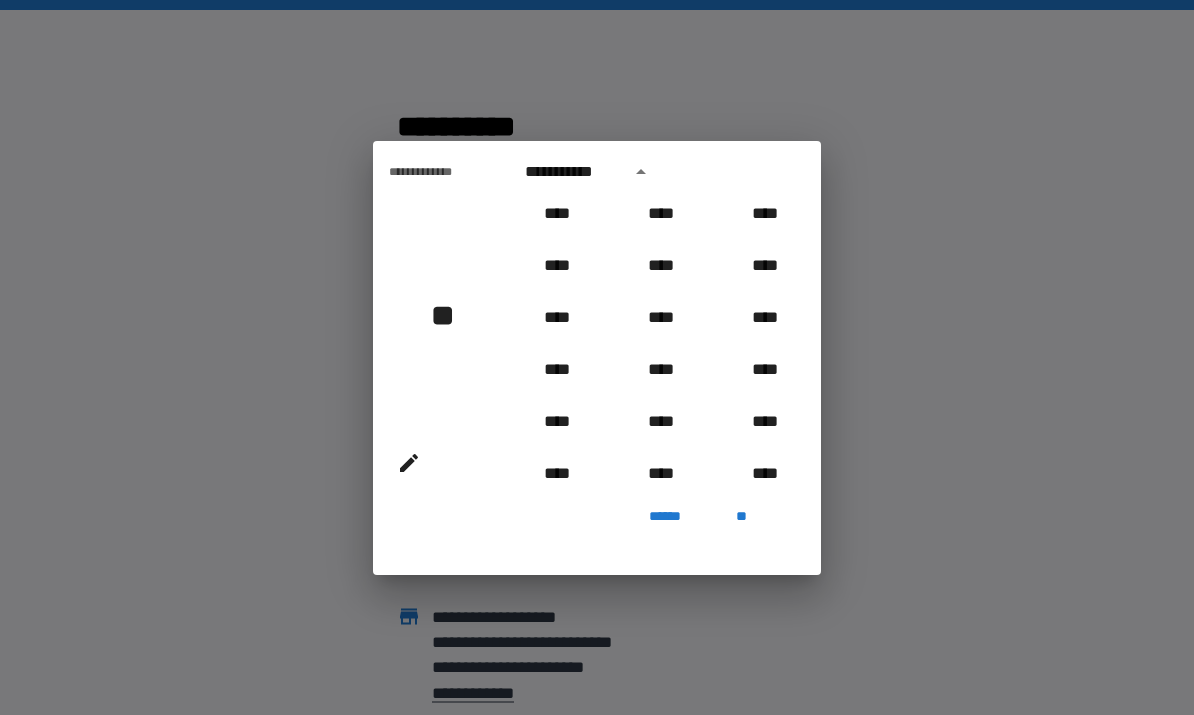 scroll, scrollTop: 1251, scrollLeft: 0, axis: vertical 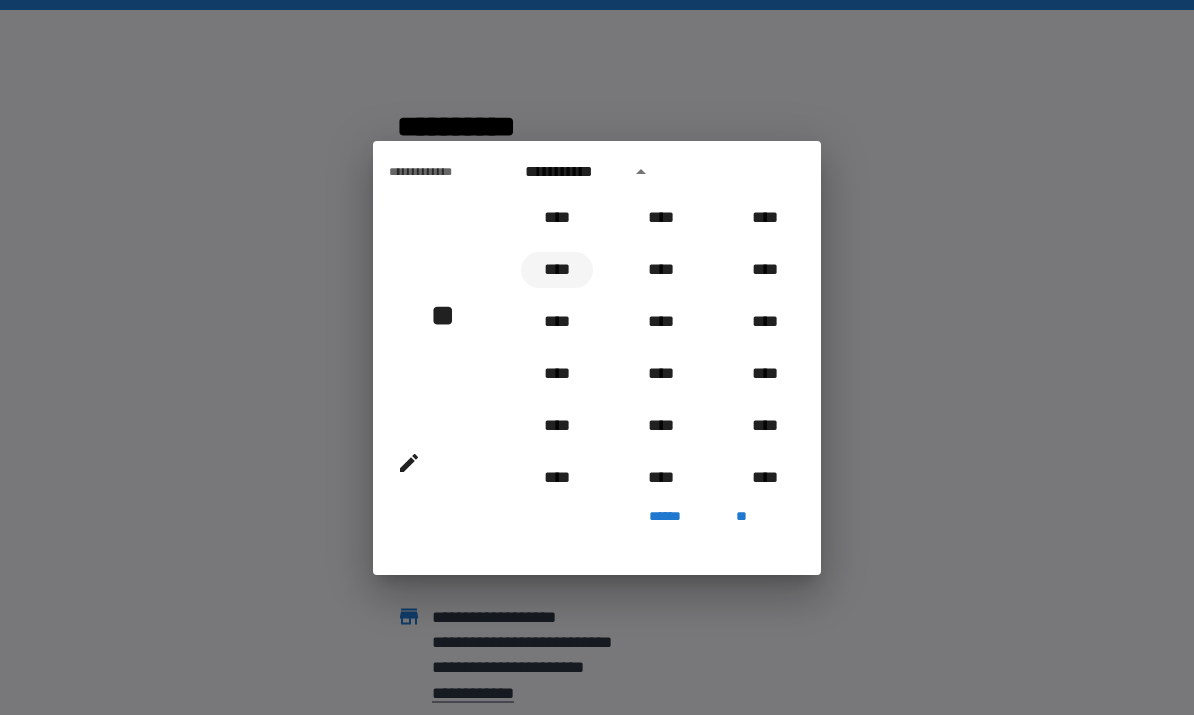 click on "****" at bounding box center (557, 270) 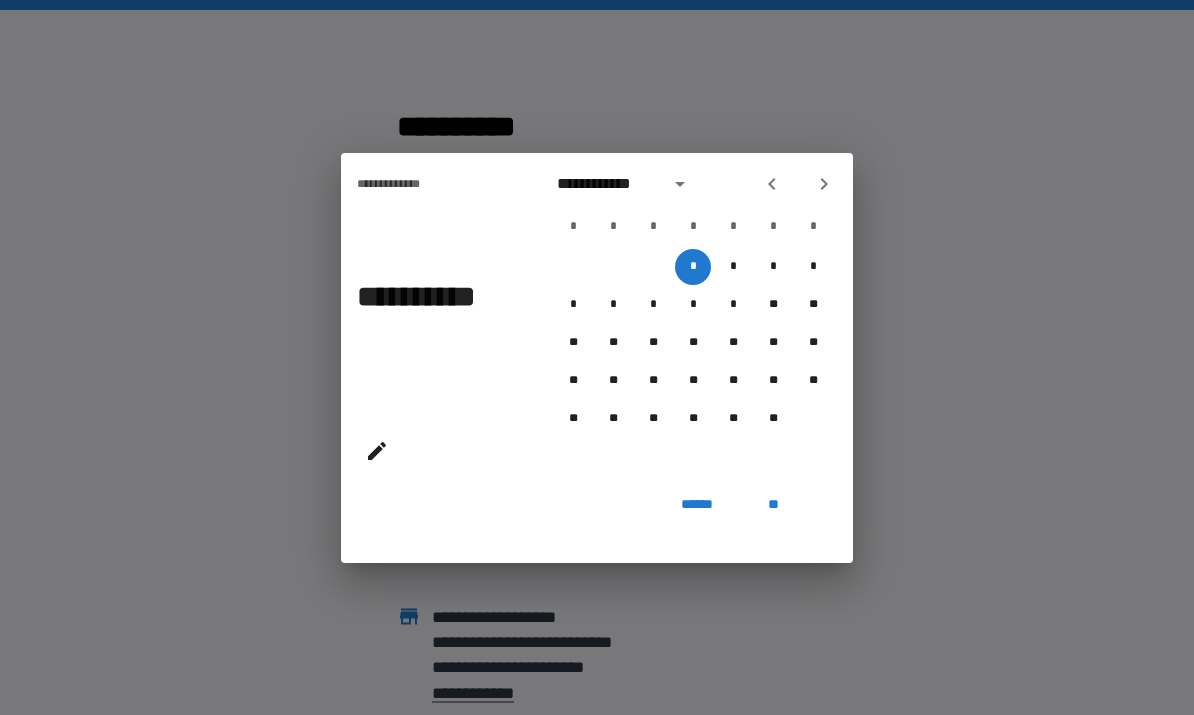 click on "**********" at bounding box center [607, 184] 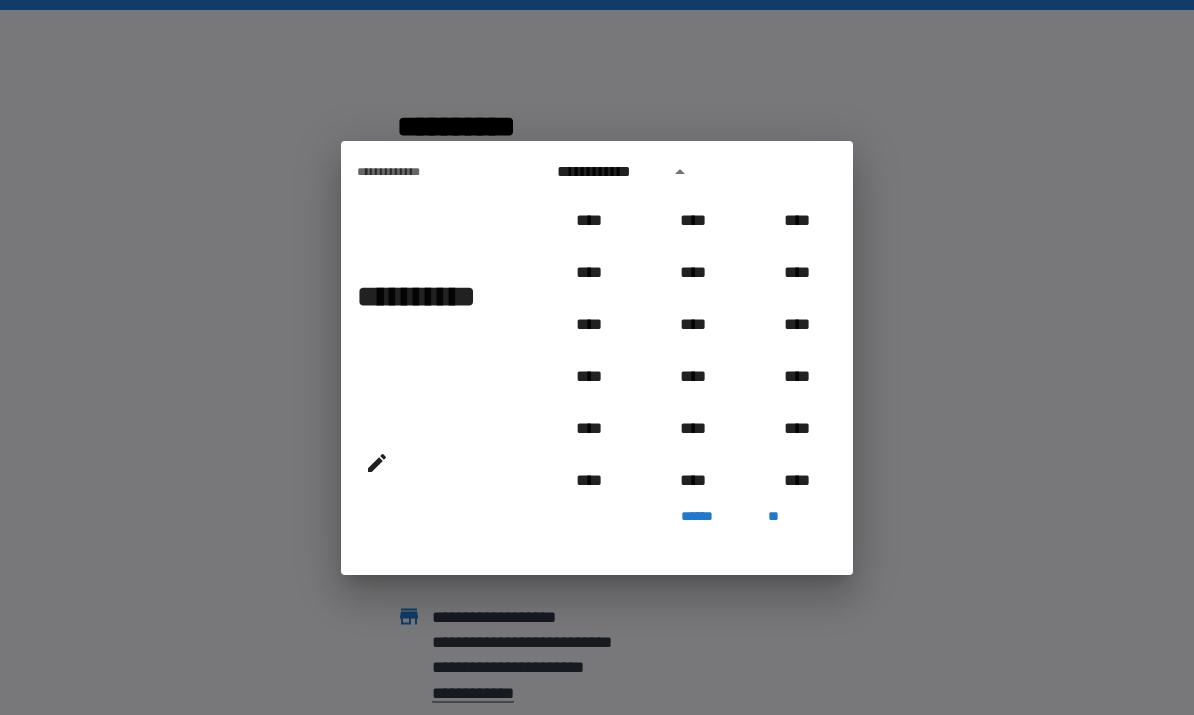 scroll, scrollTop: 1174, scrollLeft: 0, axis: vertical 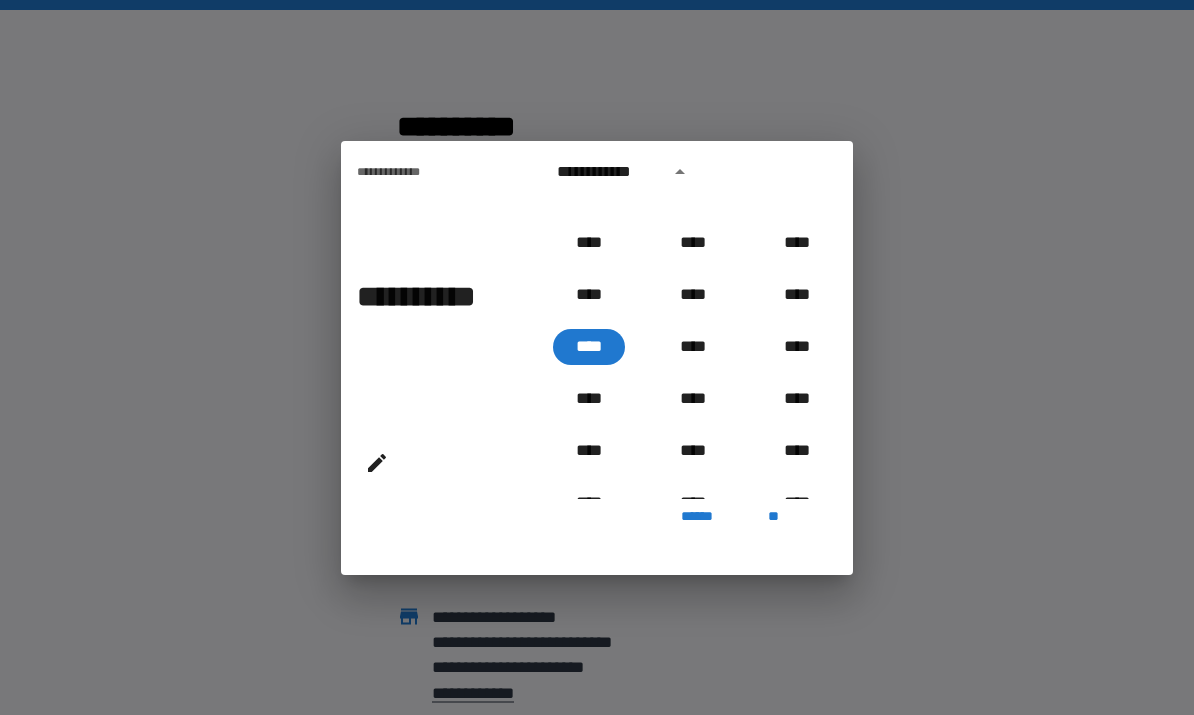 click on "**" at bounding box center [773, 517] 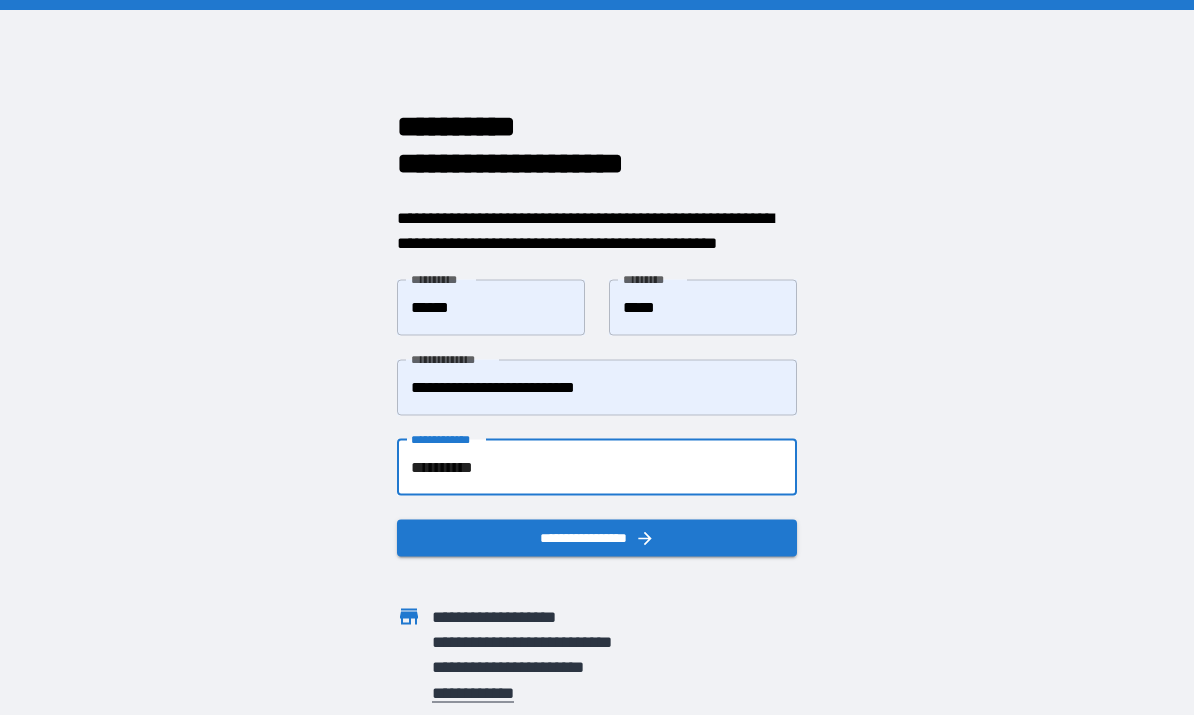 click on "**********" at bounding box center (597, 467) 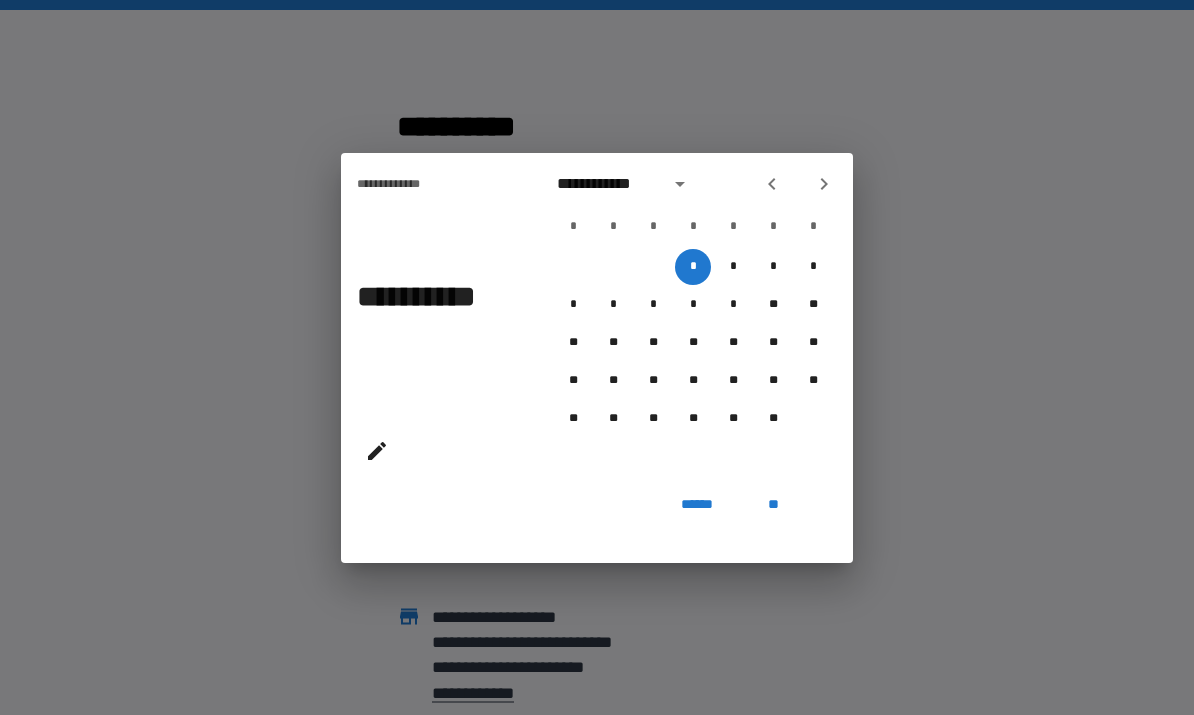 click 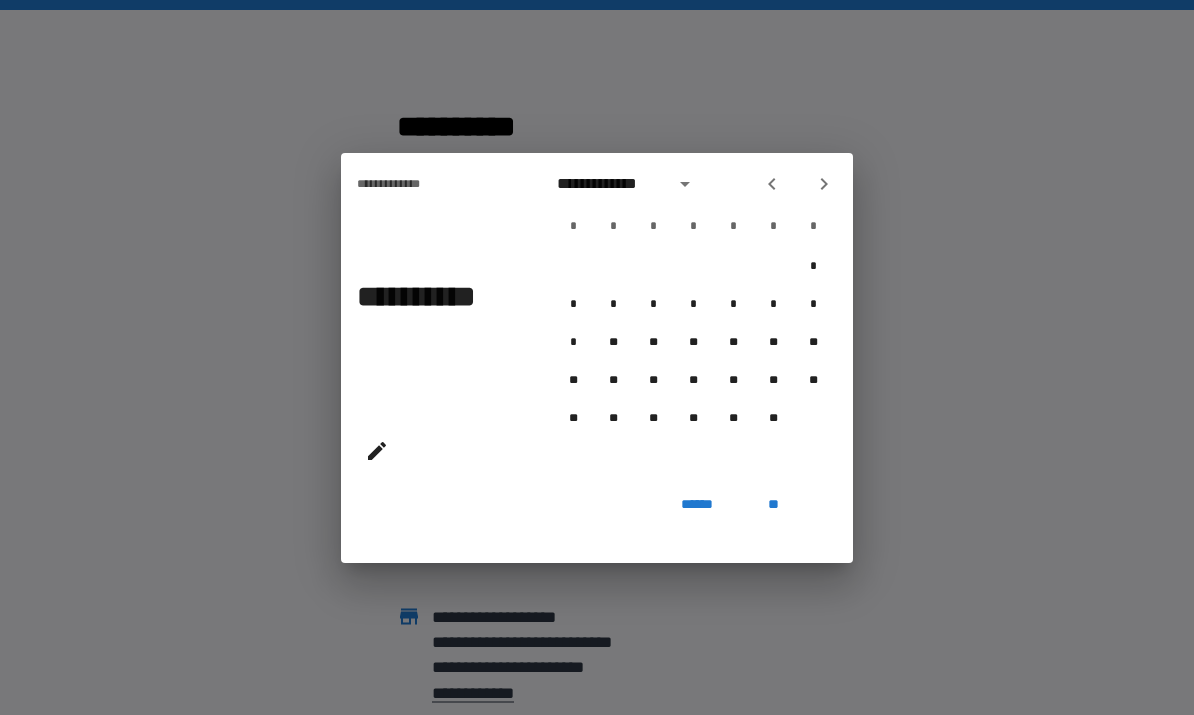 click 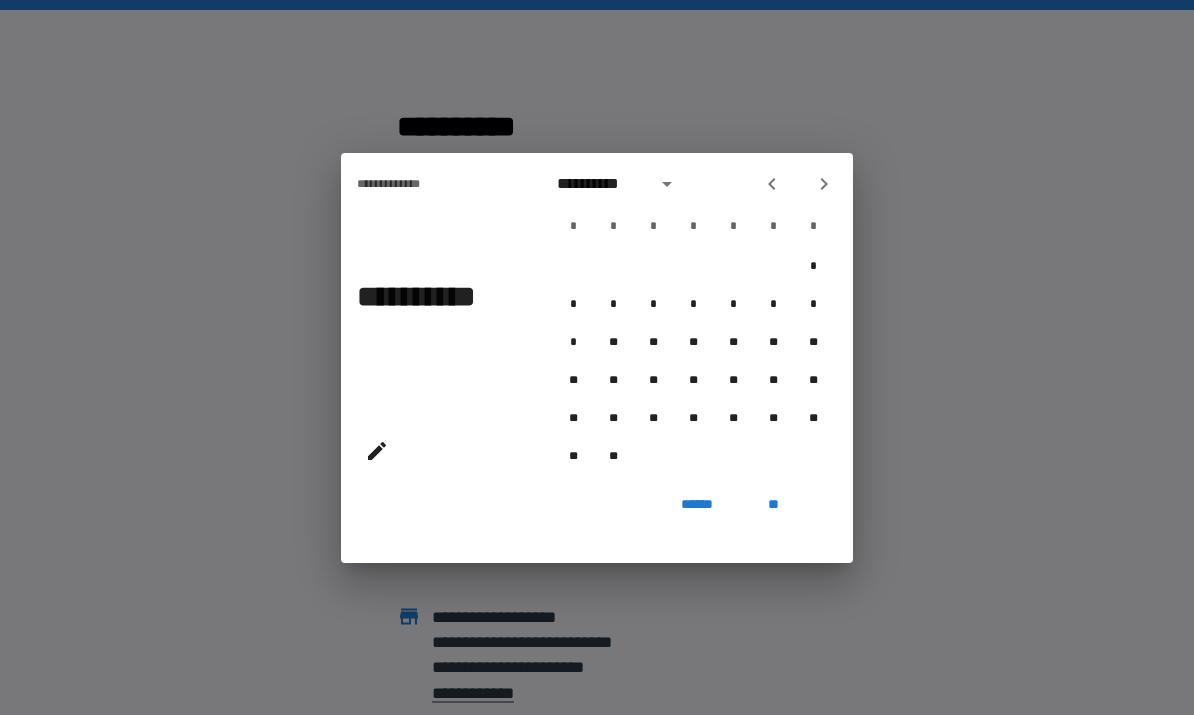 click 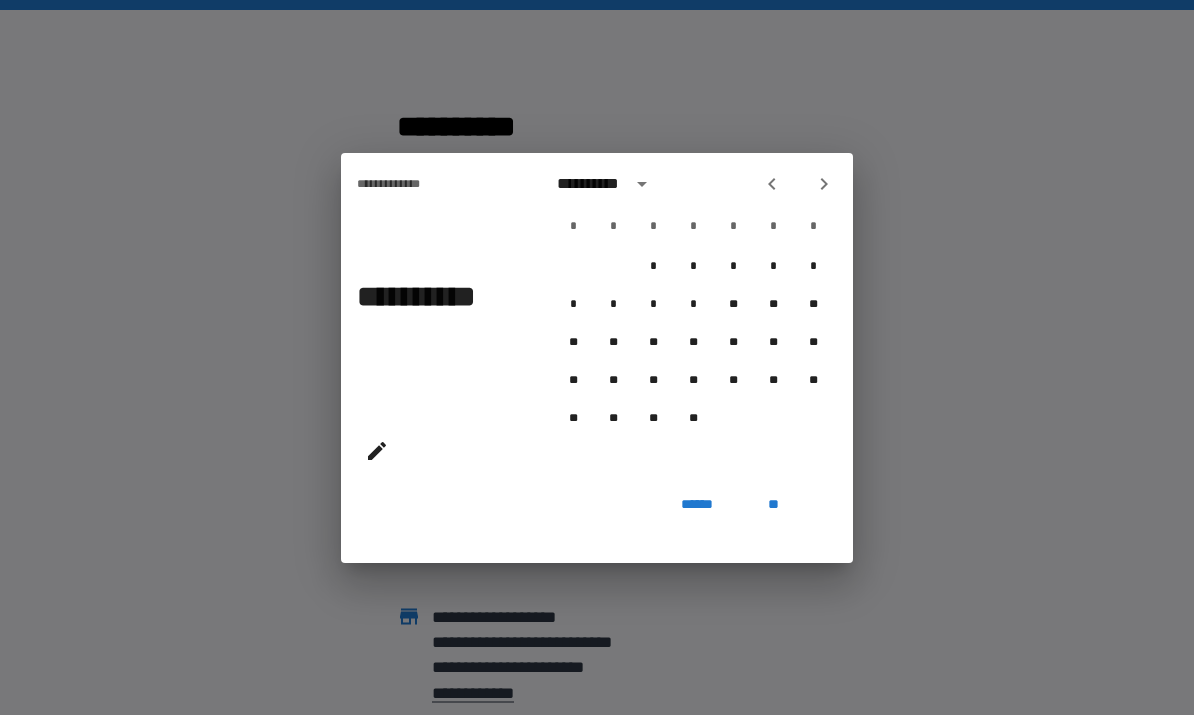 click 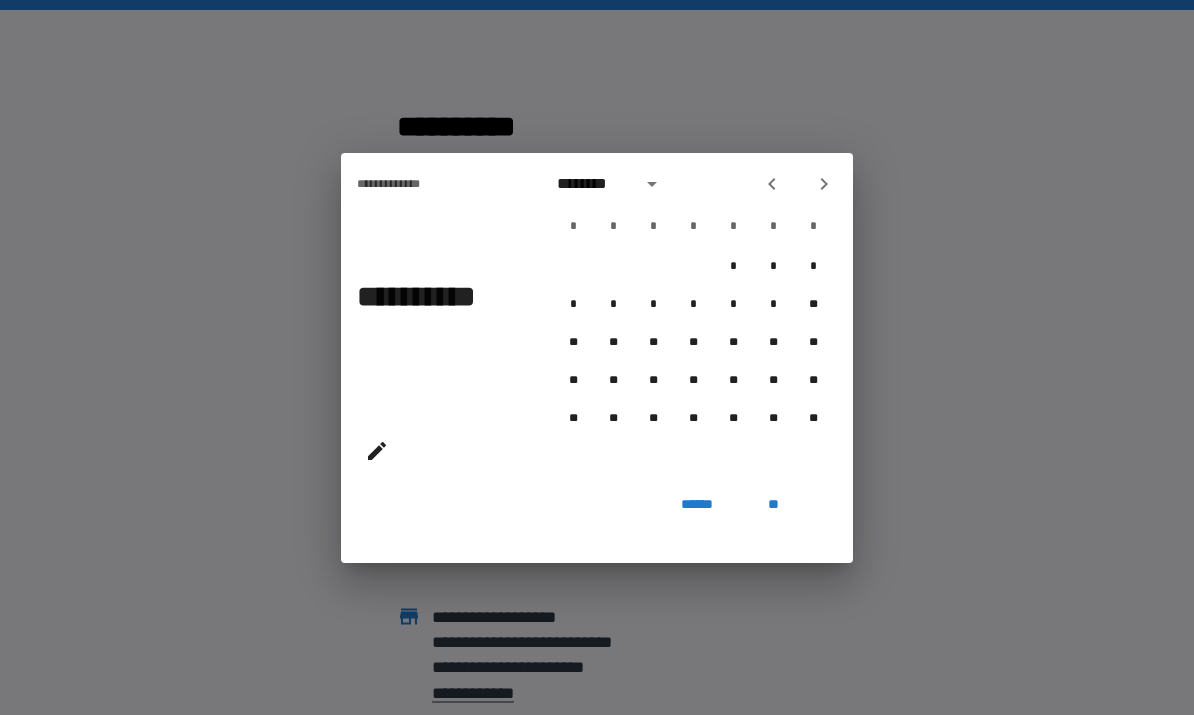 click 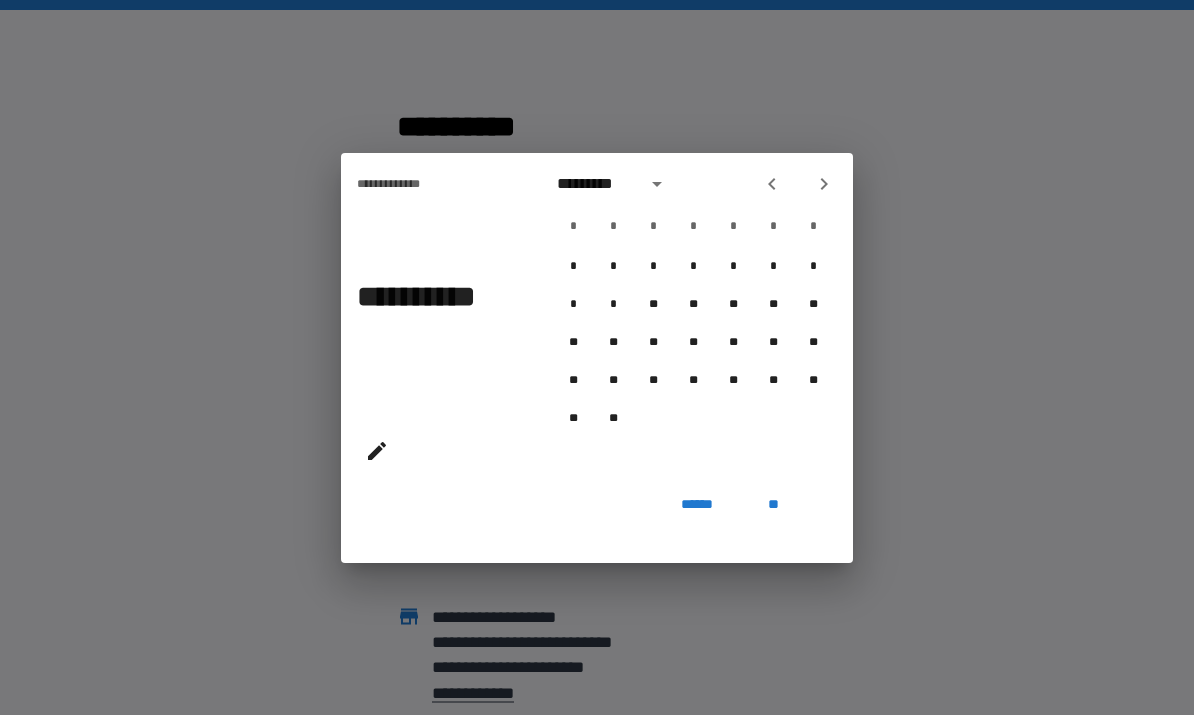 click 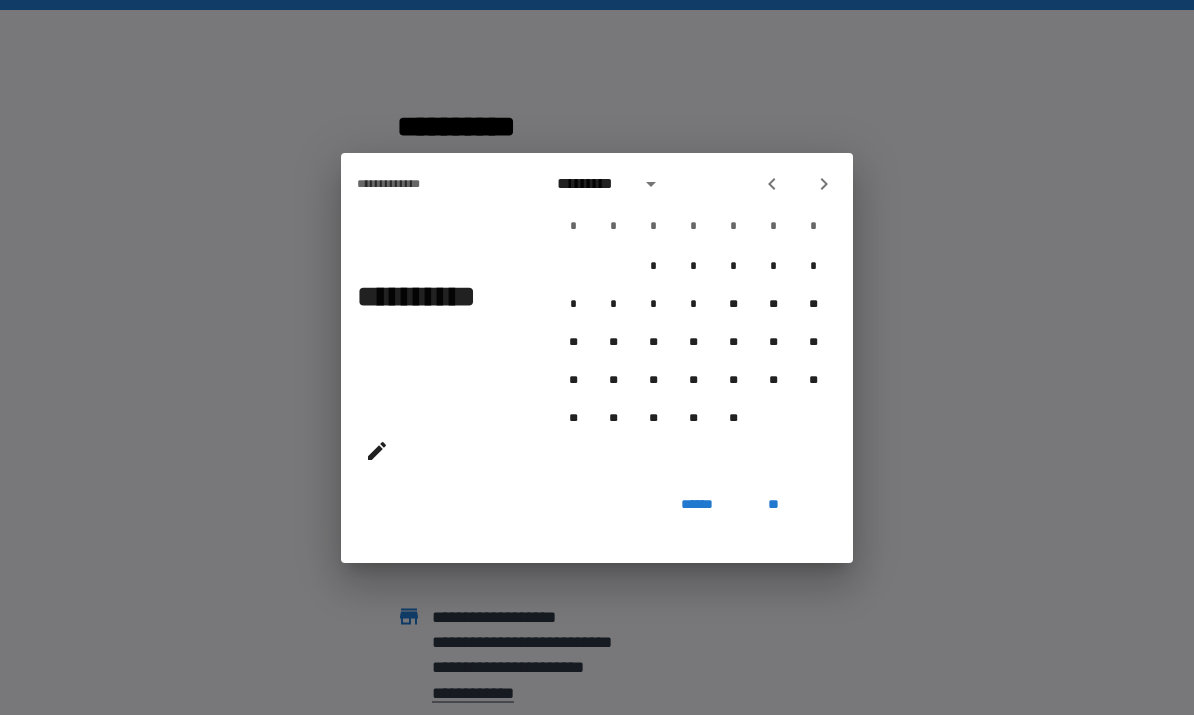 click at bounding box center [824, 184] 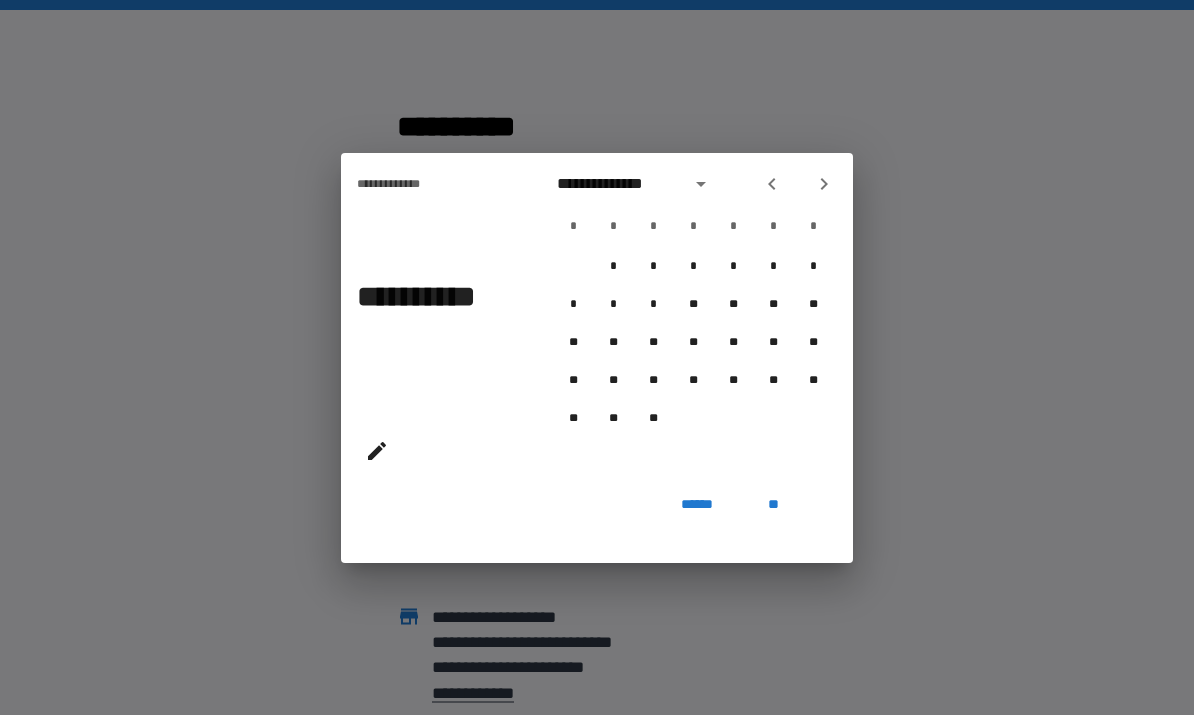click at bounding box center (824, 184) 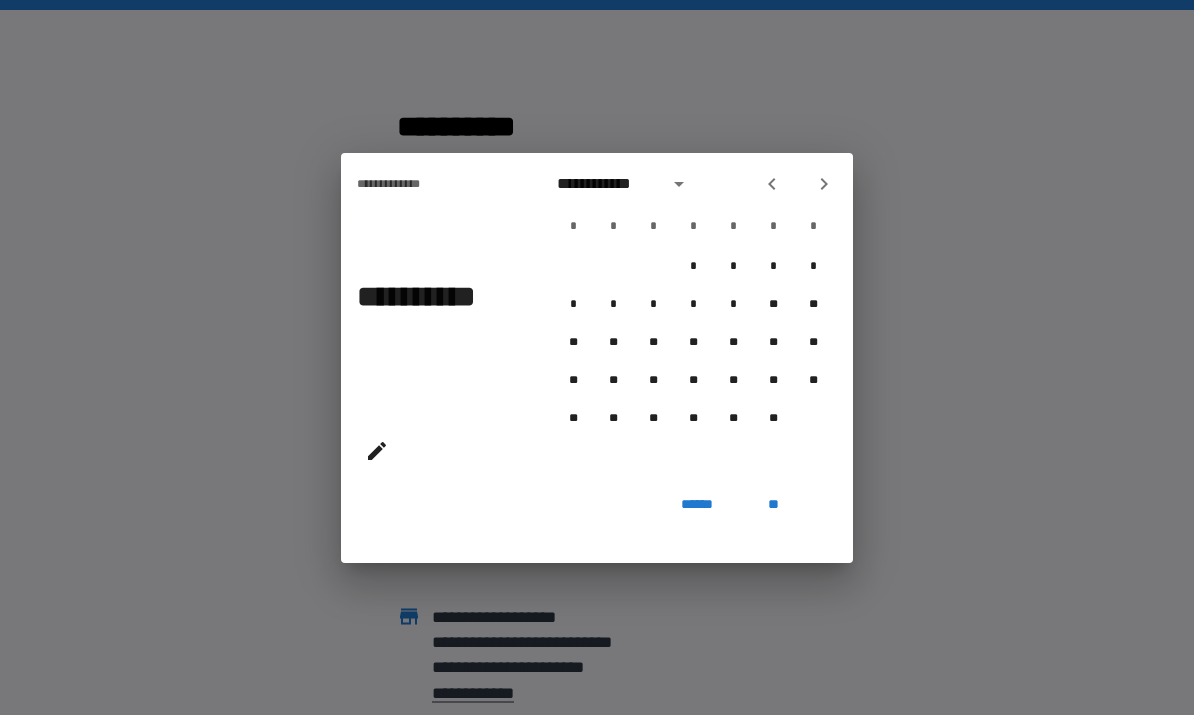 click at bounding box center (798, 184) 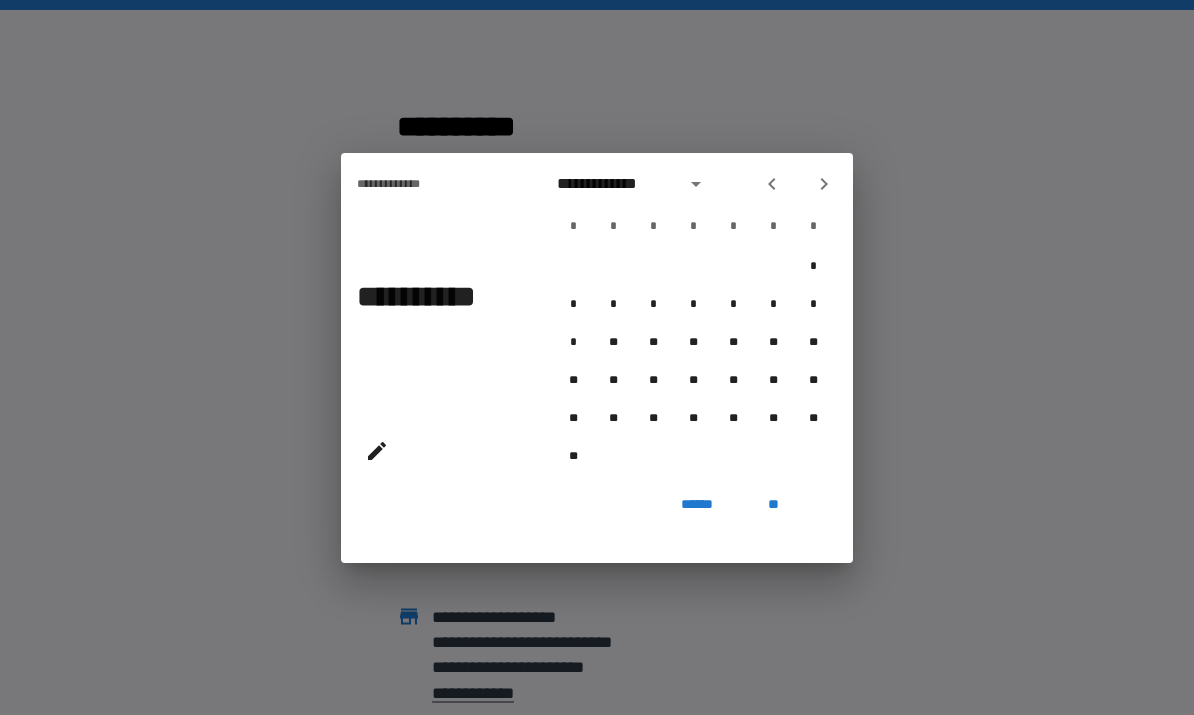 click 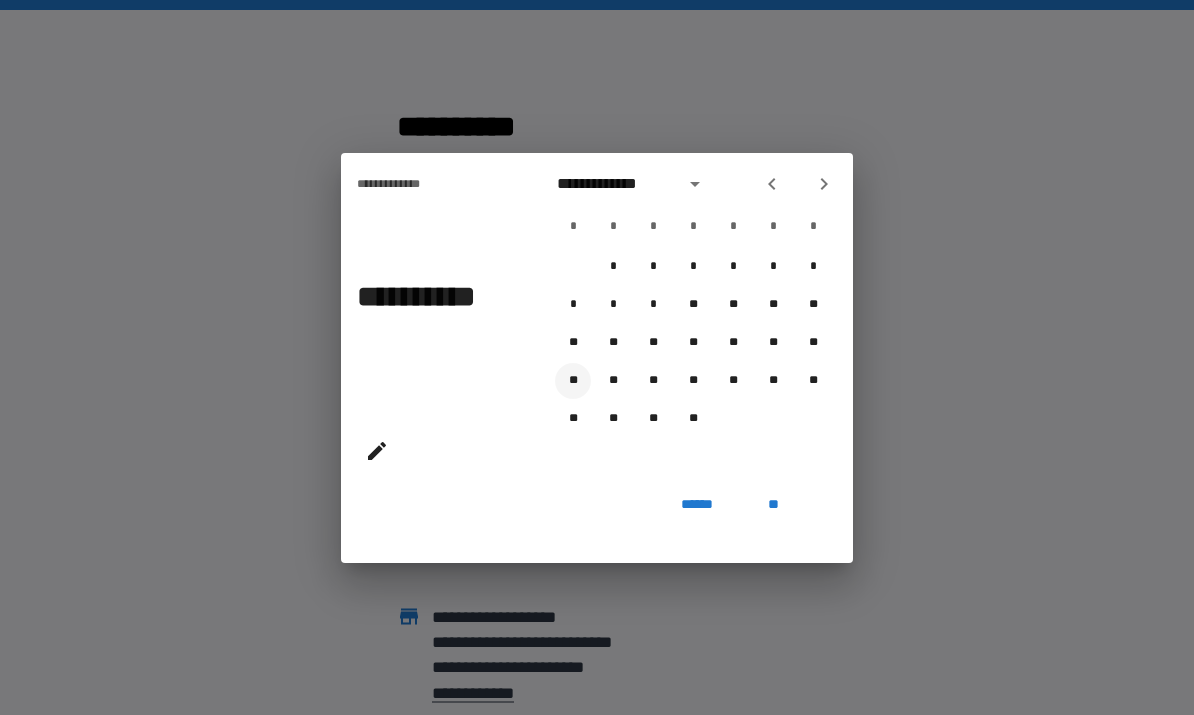 click on "**" at bounding box center (573, 381) 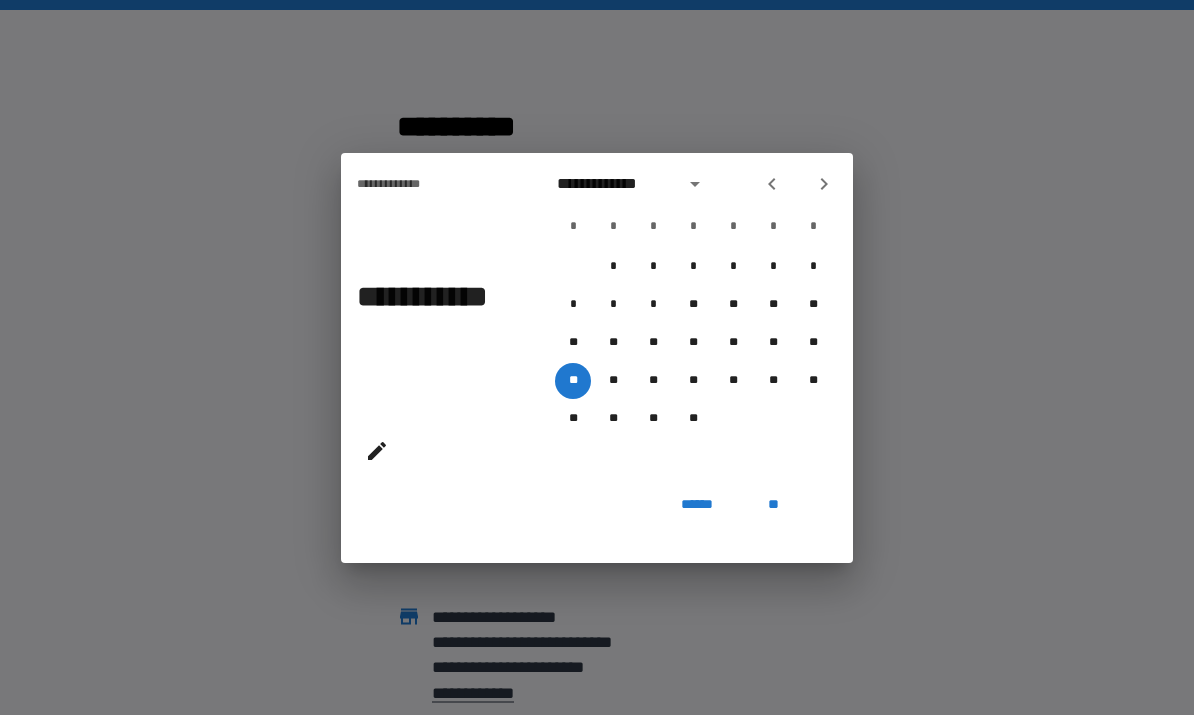 click on "**" at bounding box center (773, 505) 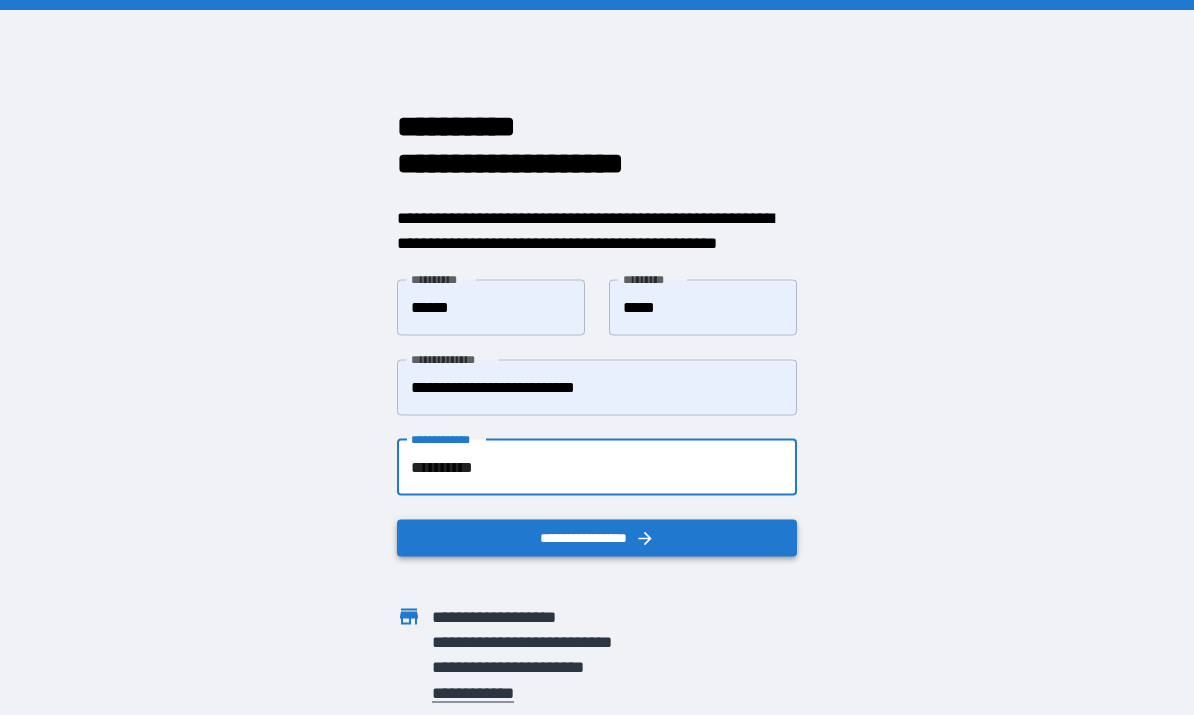click on "**********" at bounding box center [597, 537] 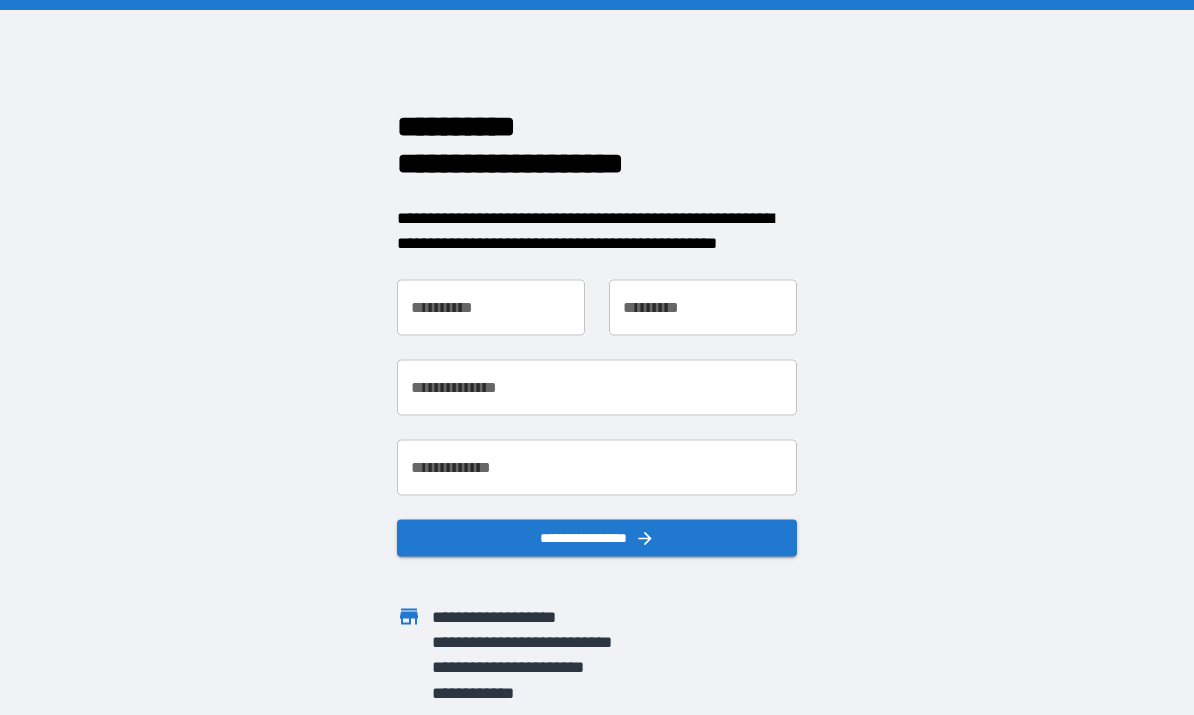 scroll, scrollTop: 0, scrollLeft: 0, axis: both 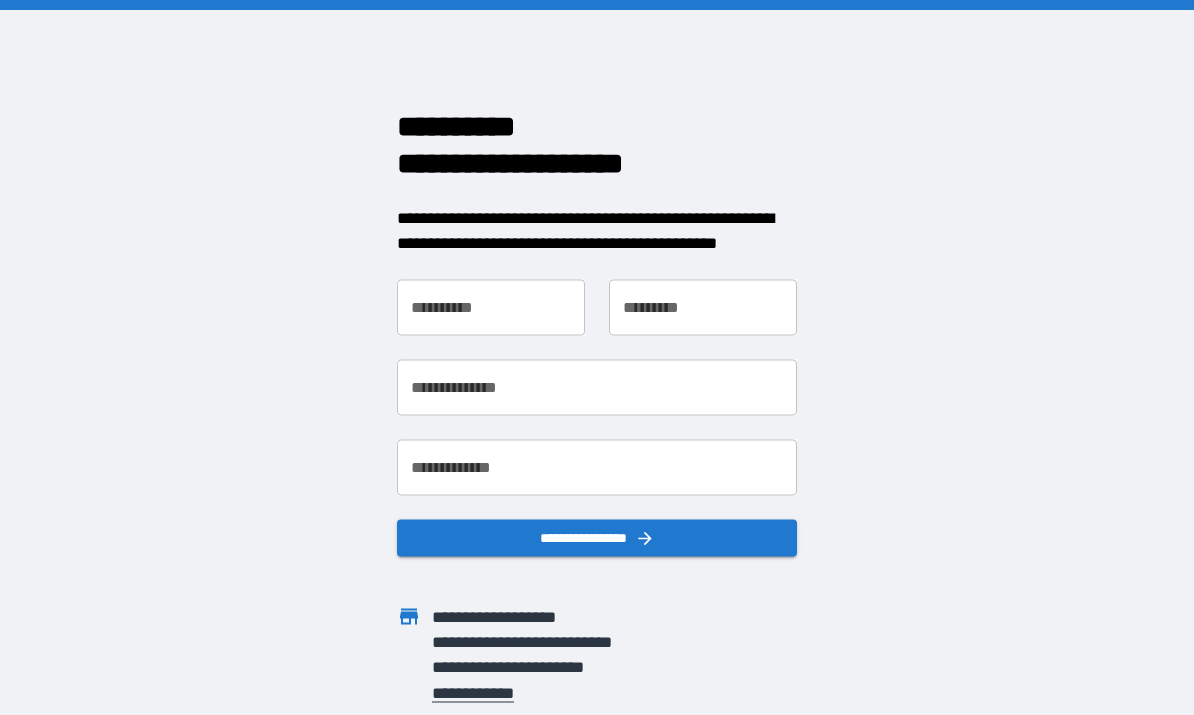 click on "**********" at bounding box center (491, 307) 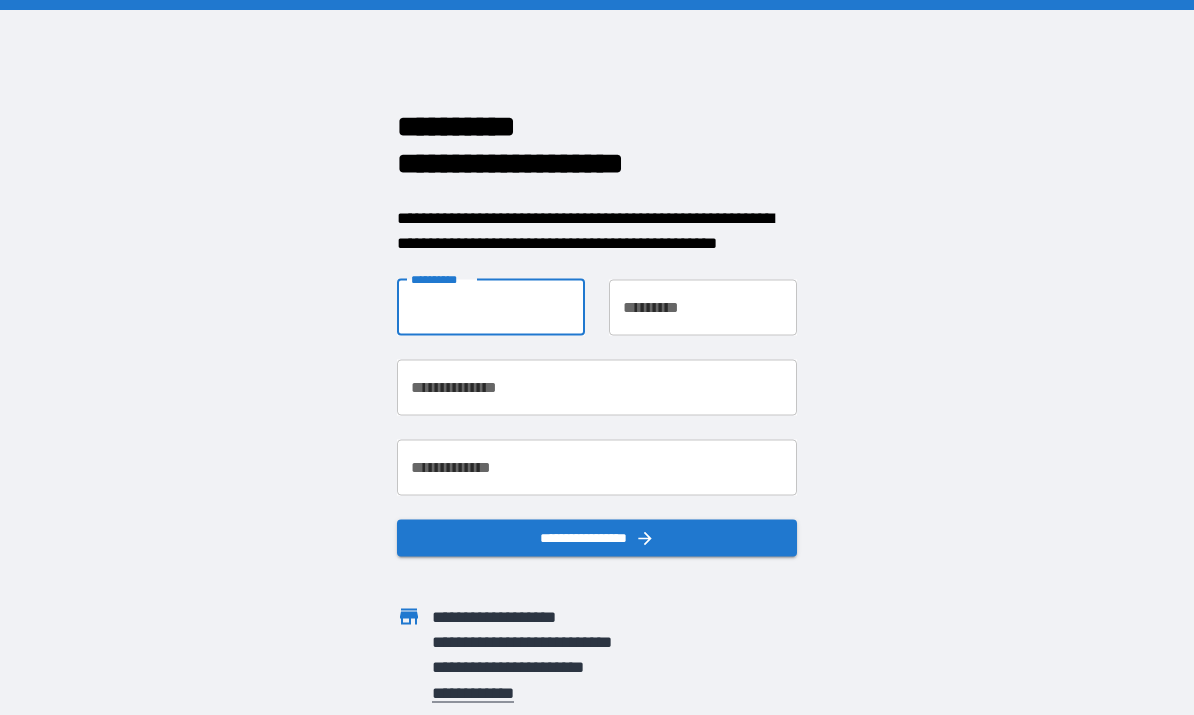 type on "******" 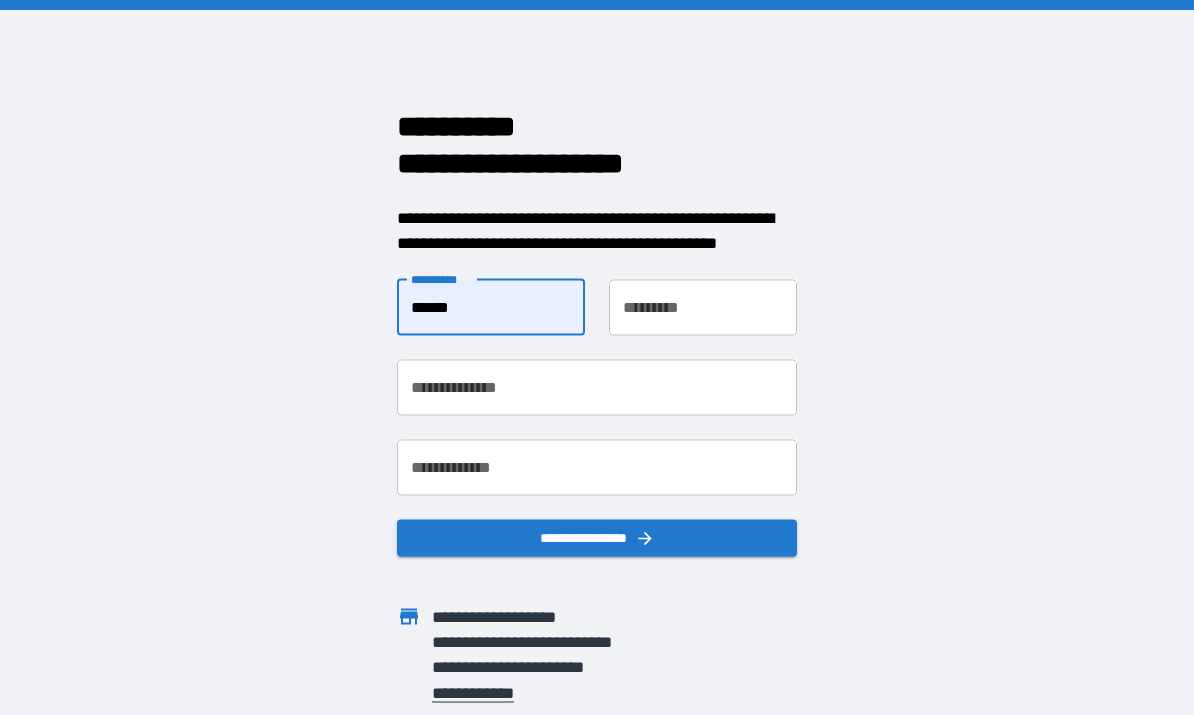 type on "*****" 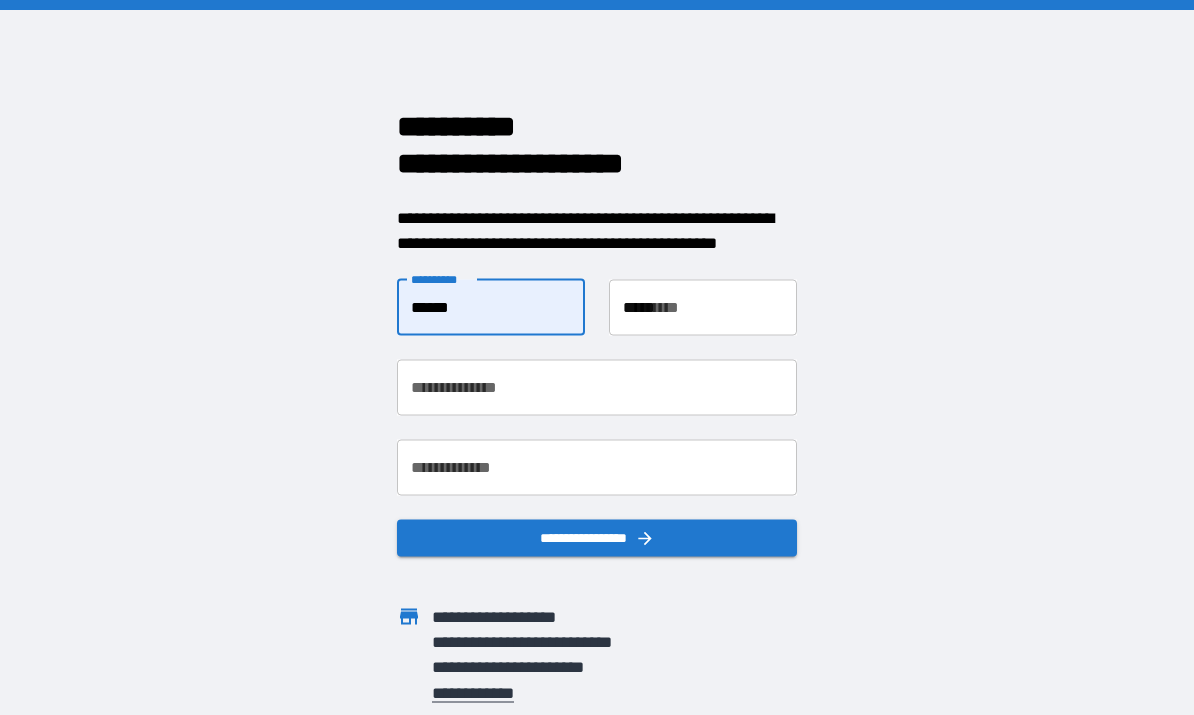 type on "**********" 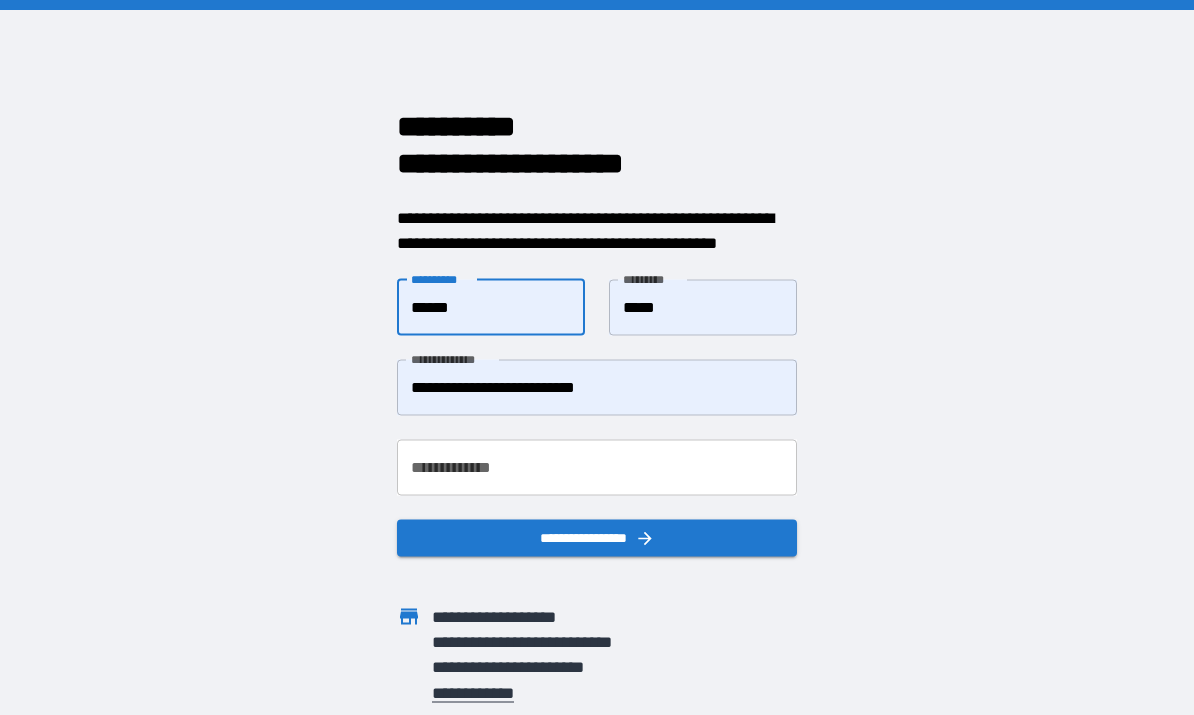 click on "**********" at bounding box center [597, 467] 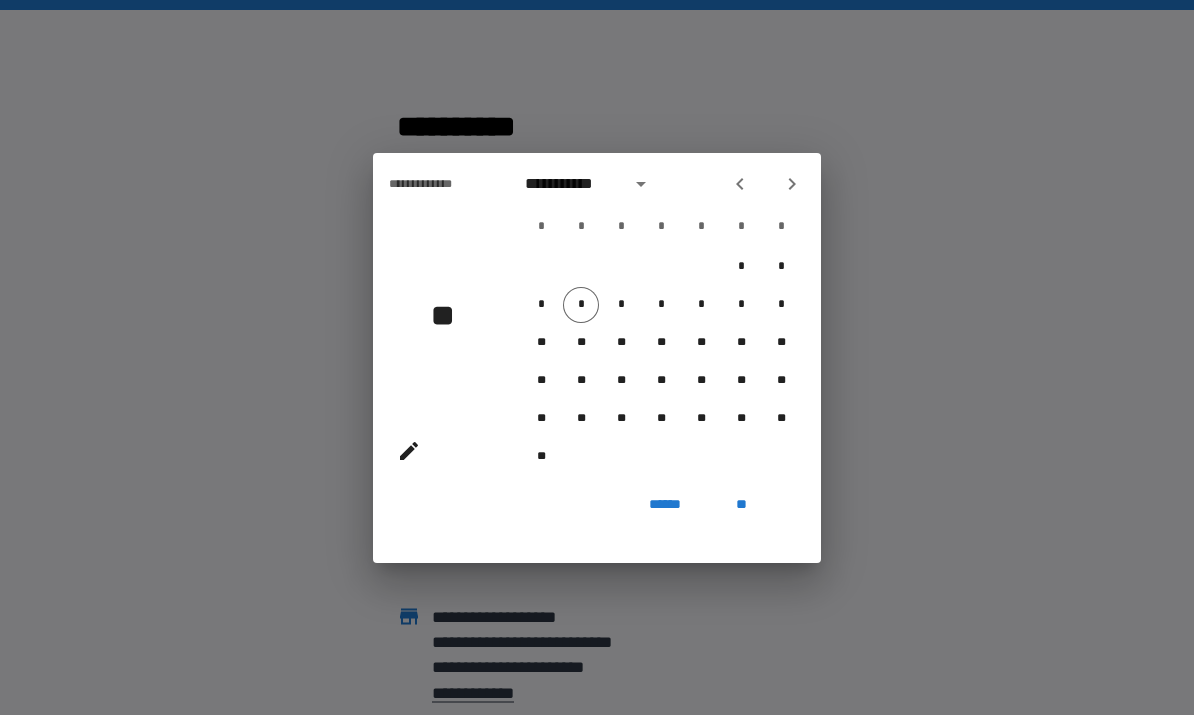 click on "**********" at bounding box center (574, 184) 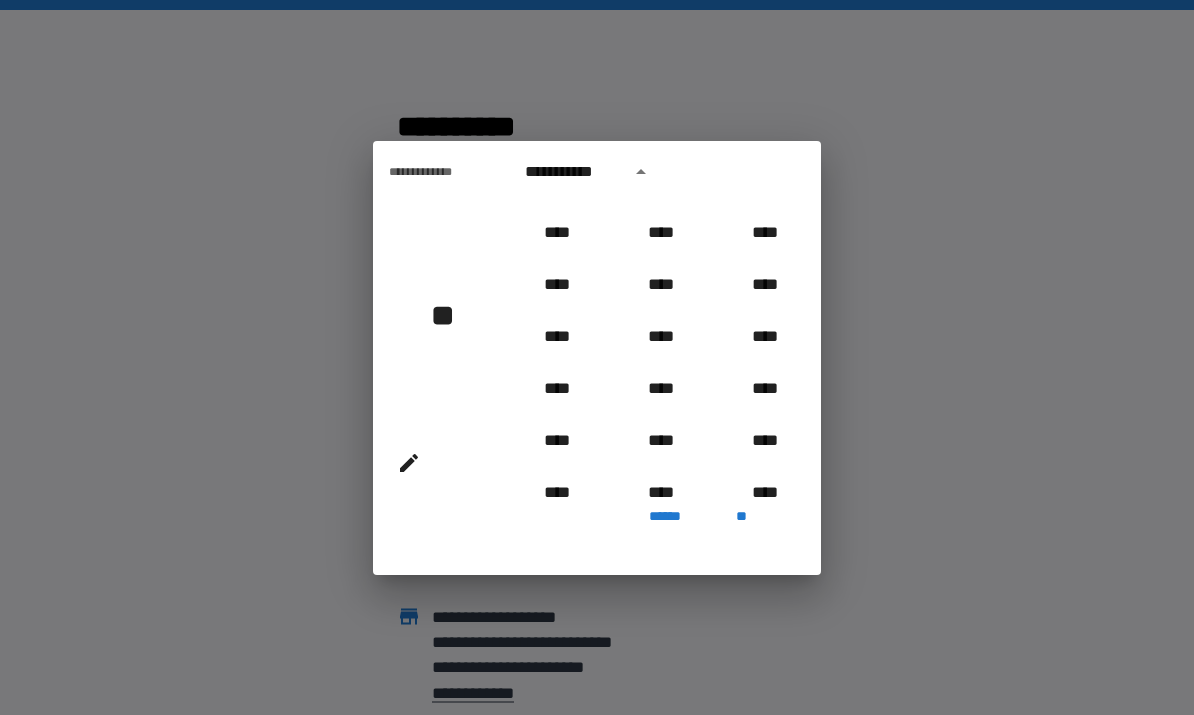 scroll, scrollTop: 1161, scrollLeft: 0, axis: vertical 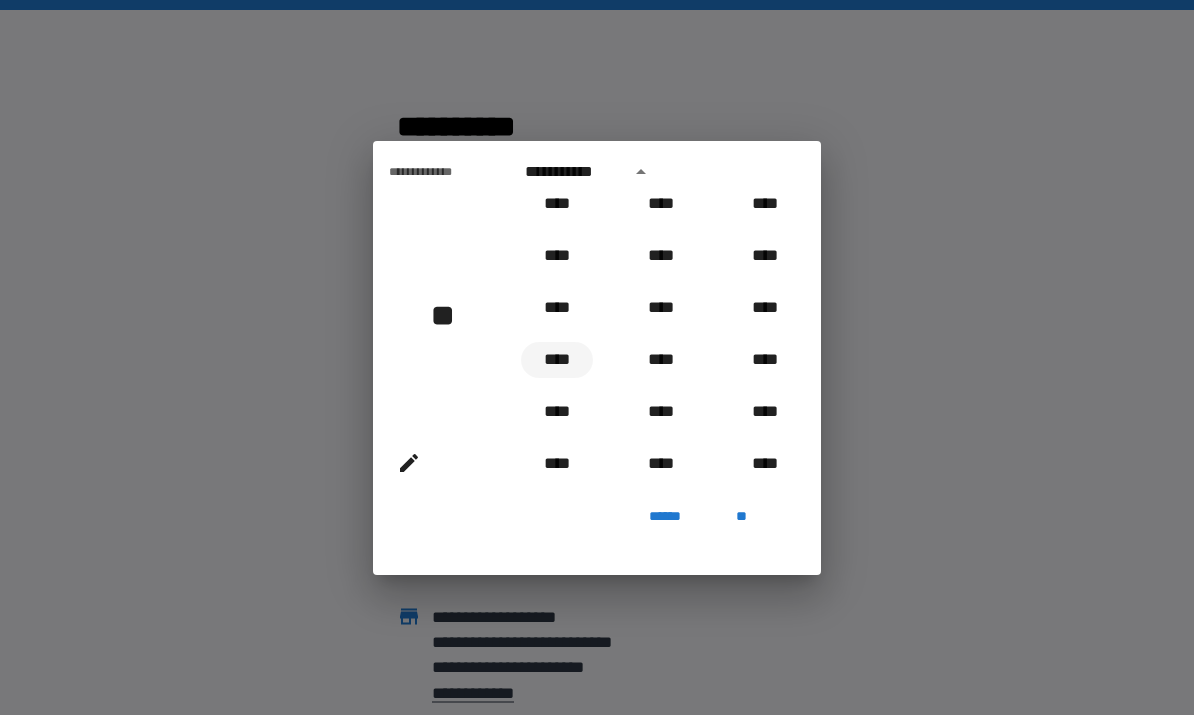 click on "****" at bounding box center (557, 360) 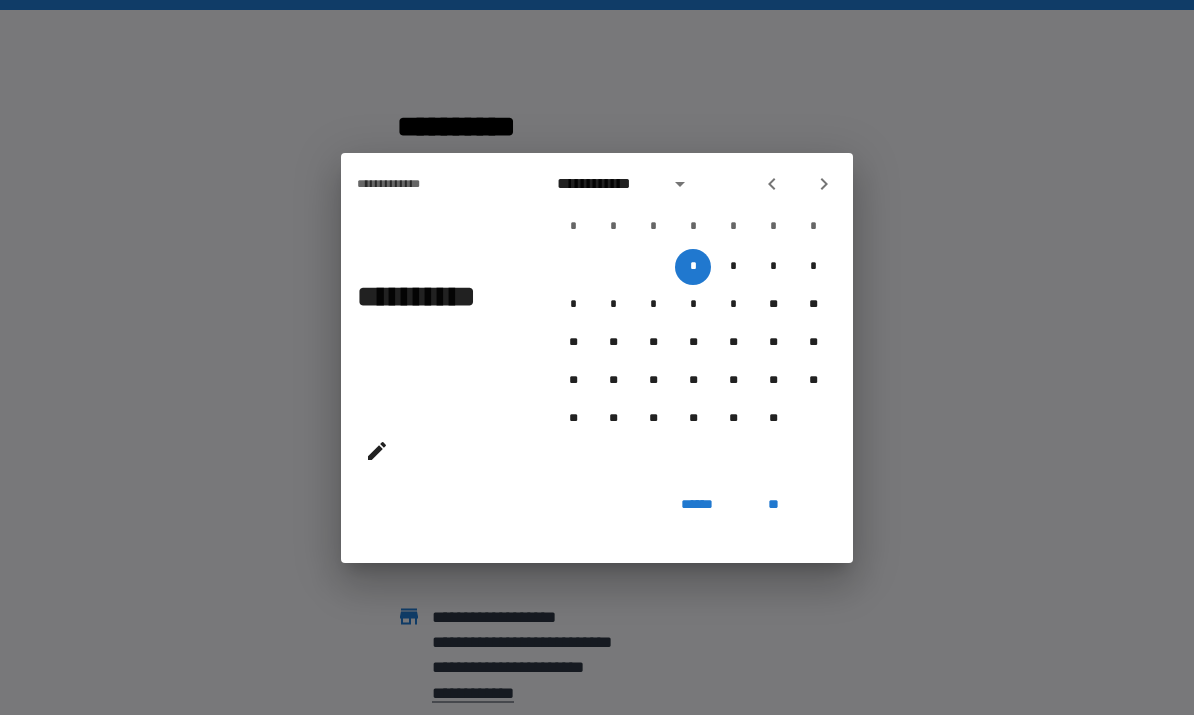 click 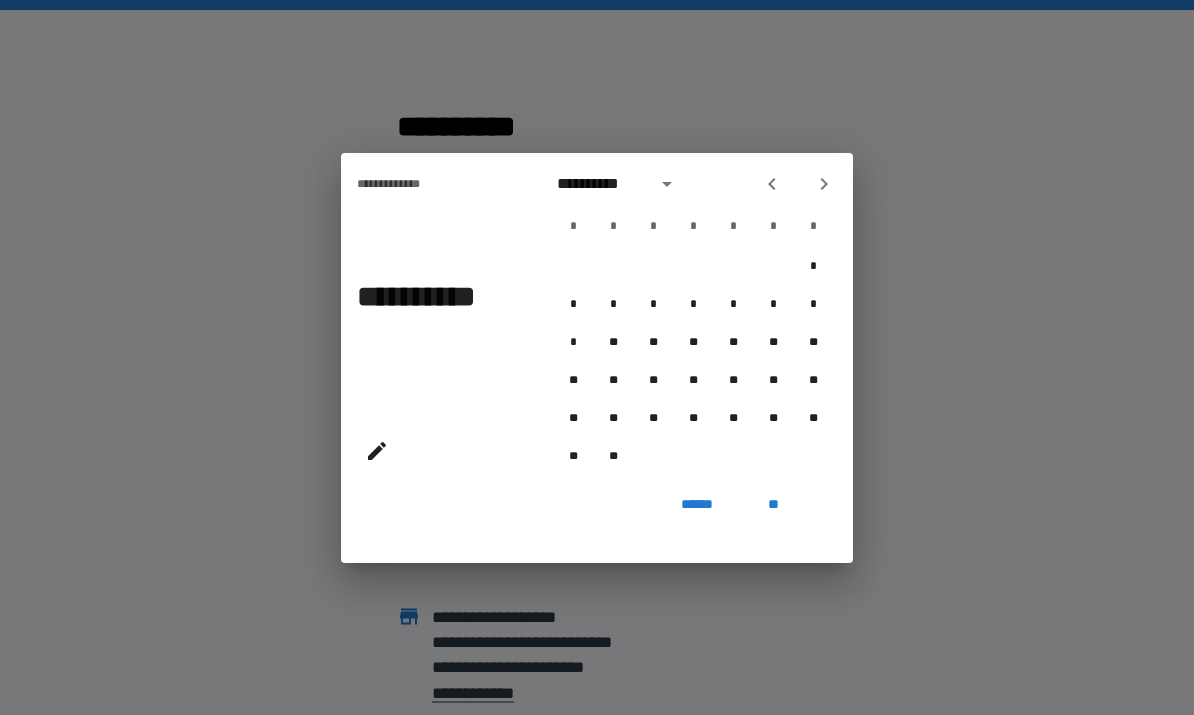 click at bounding box center [824, 184] 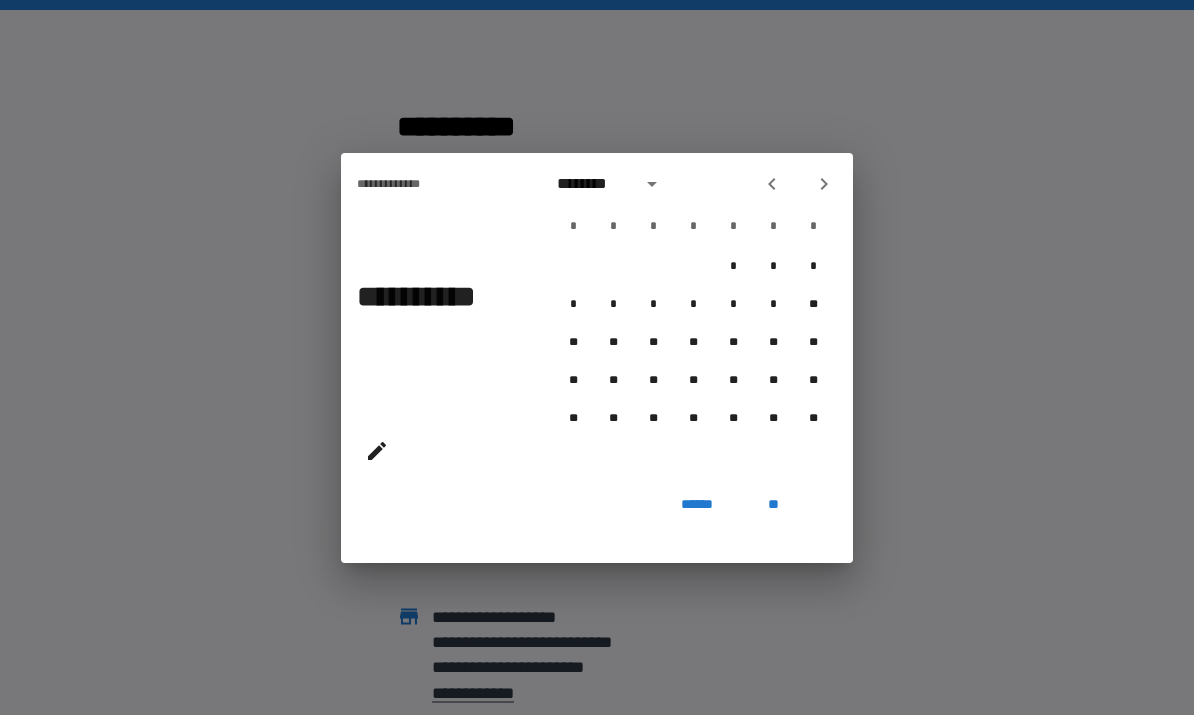 click 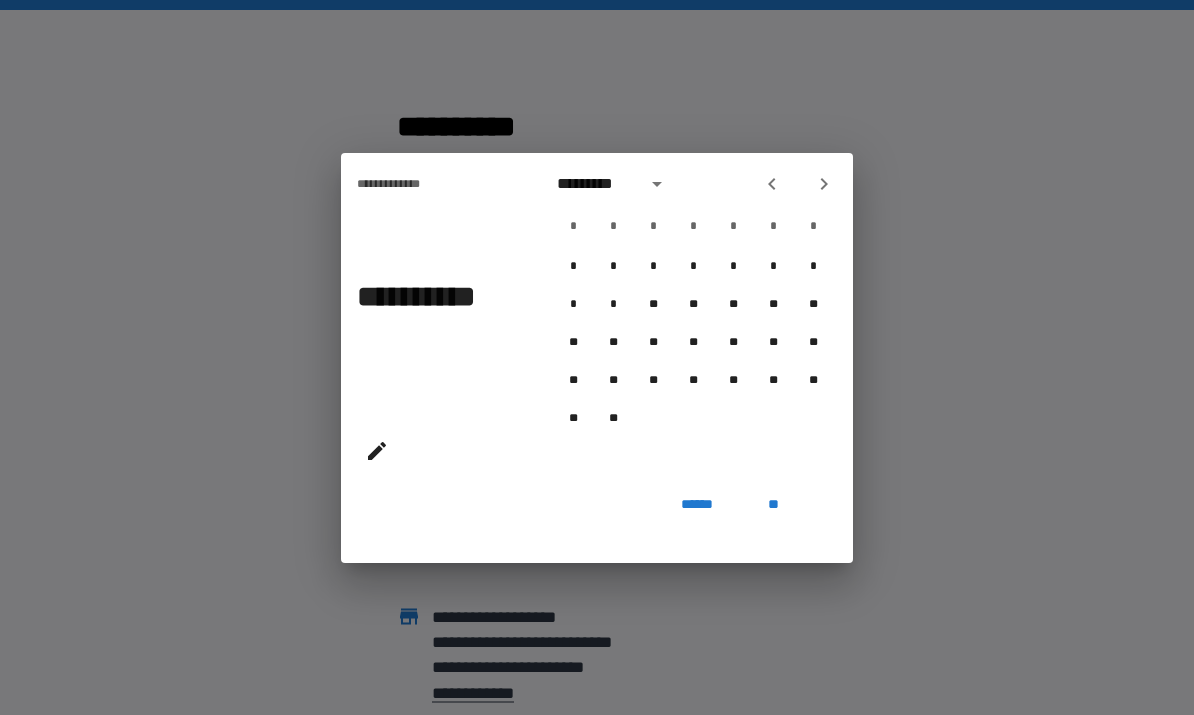 click 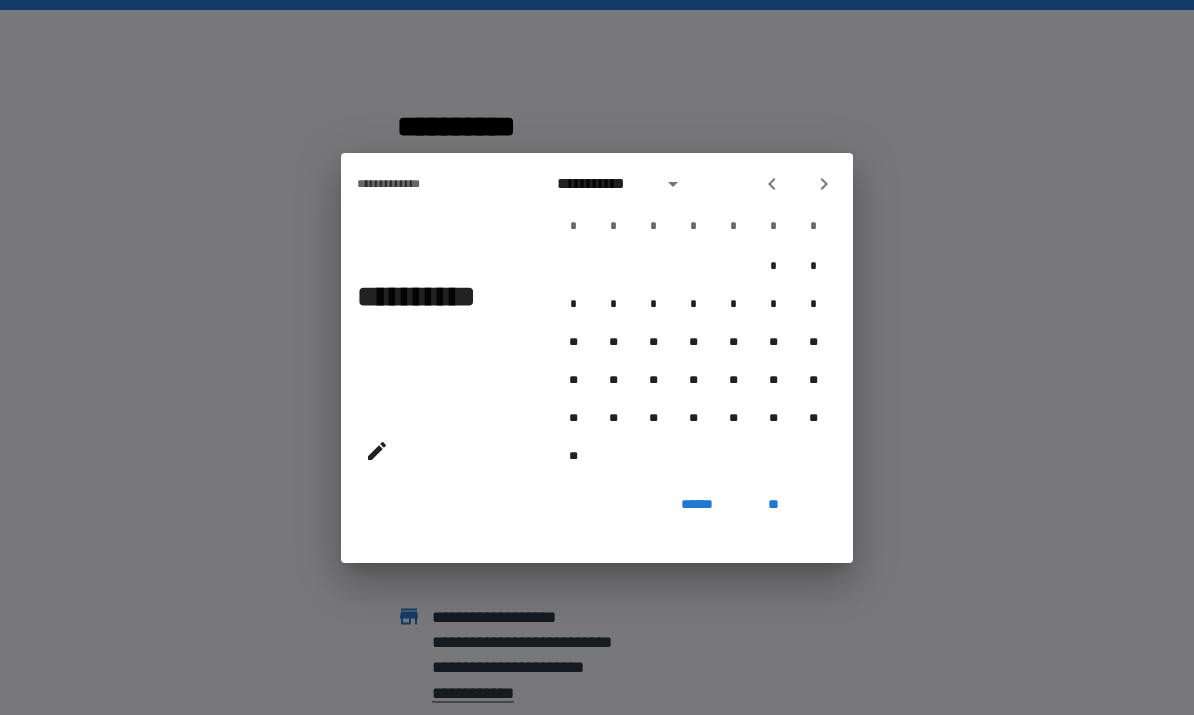 click at bounding box center (824, 184) 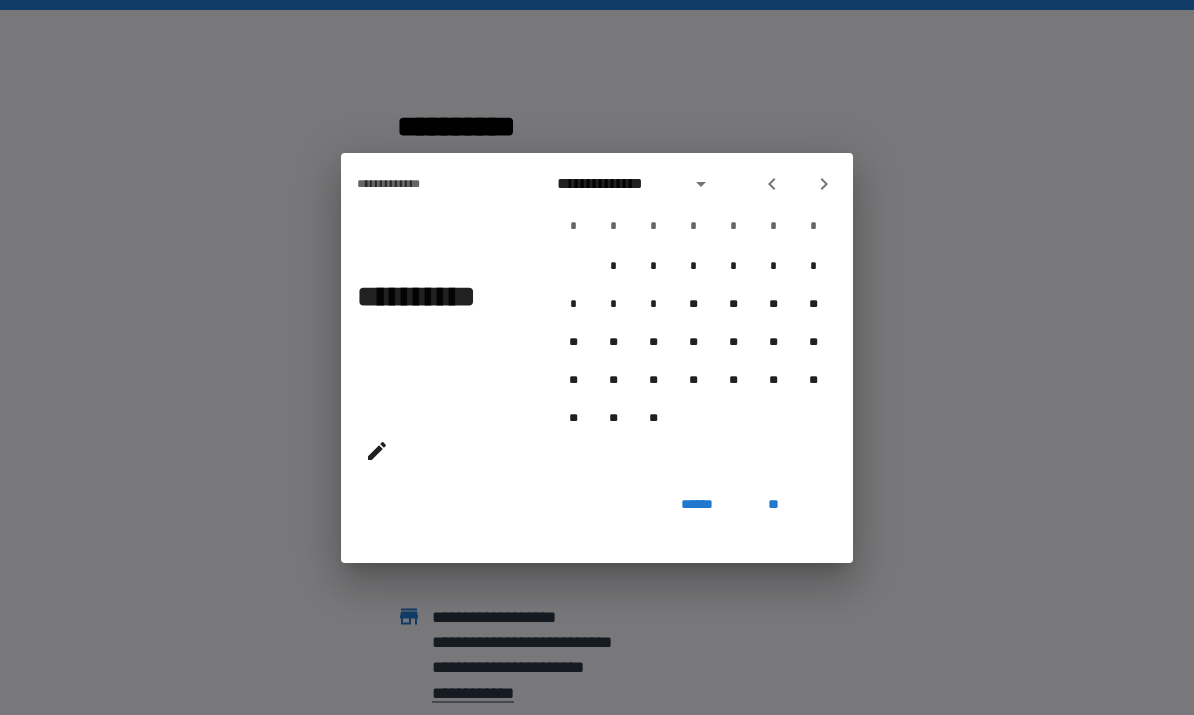 click 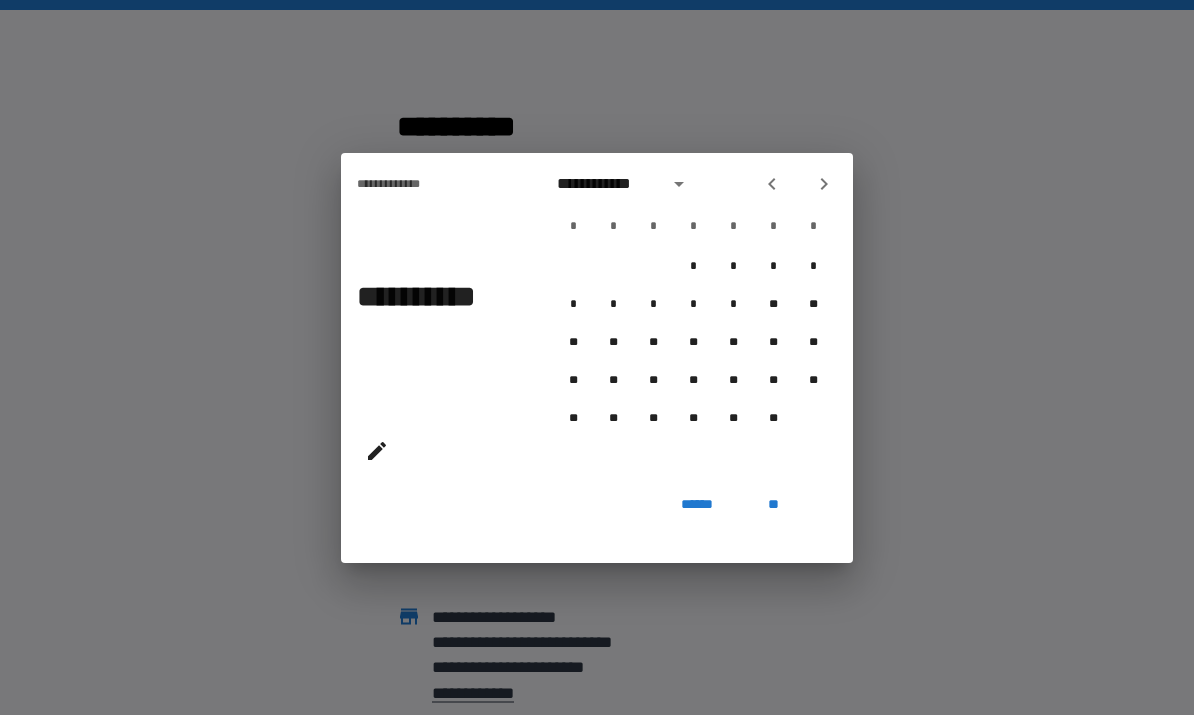 click 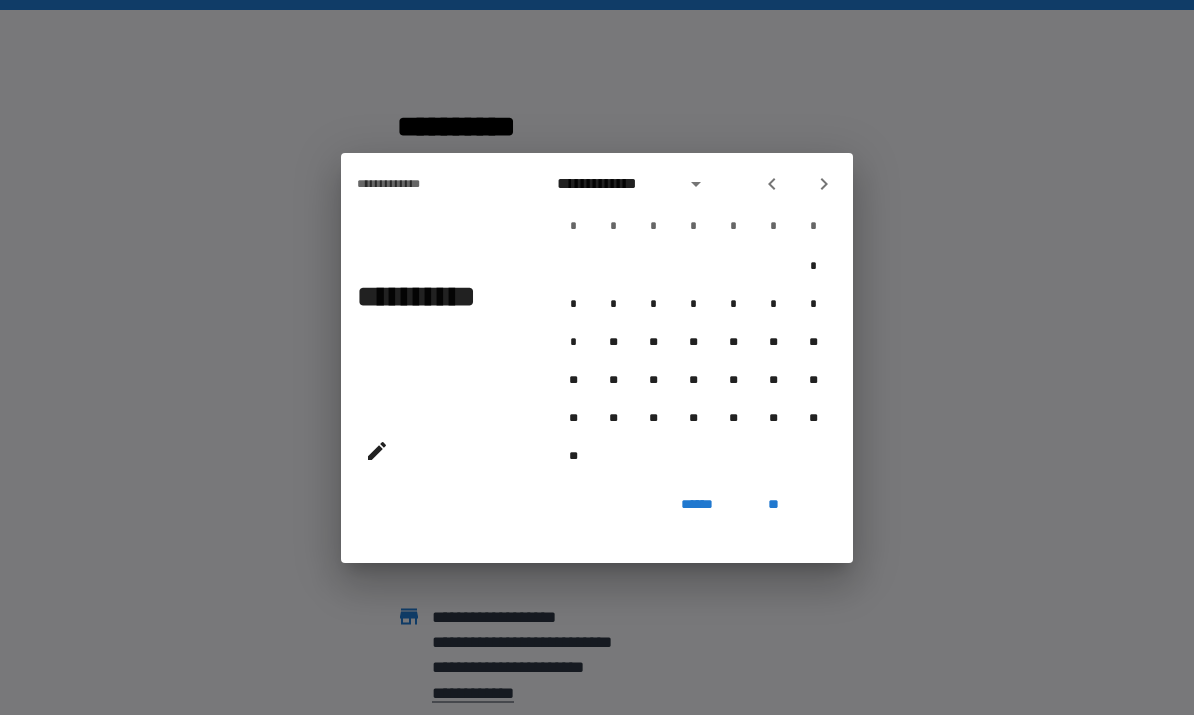 click 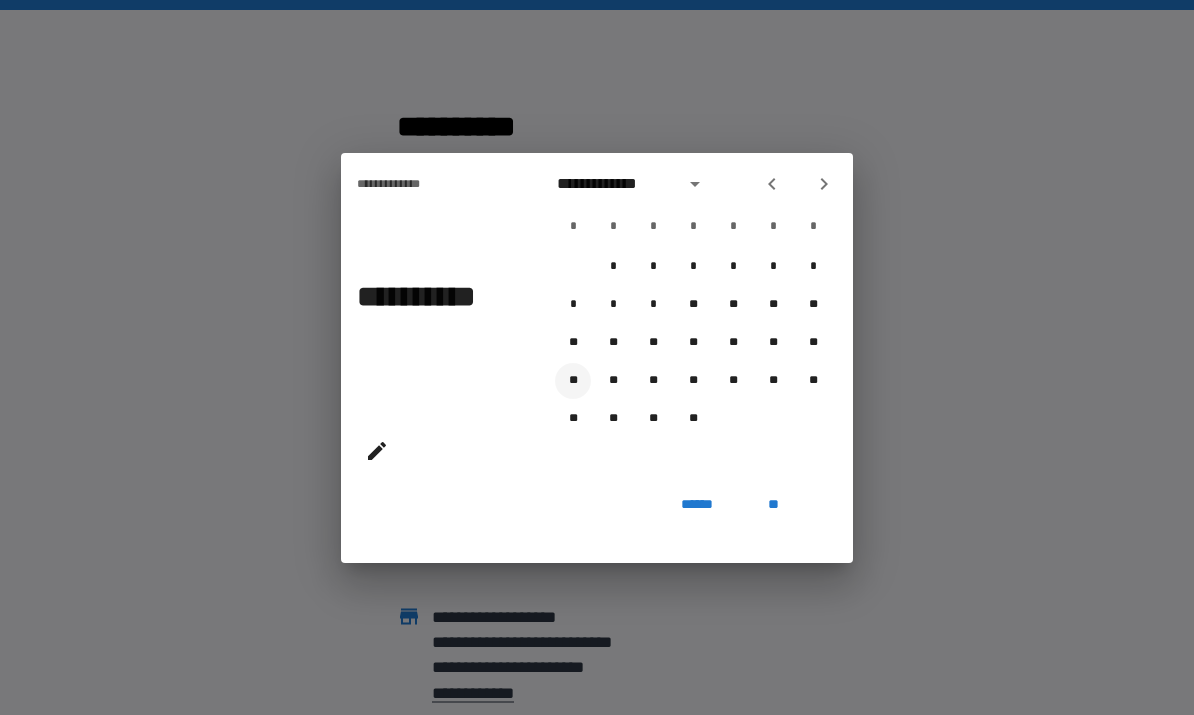 click on "**" at bounding box center [573, 381] 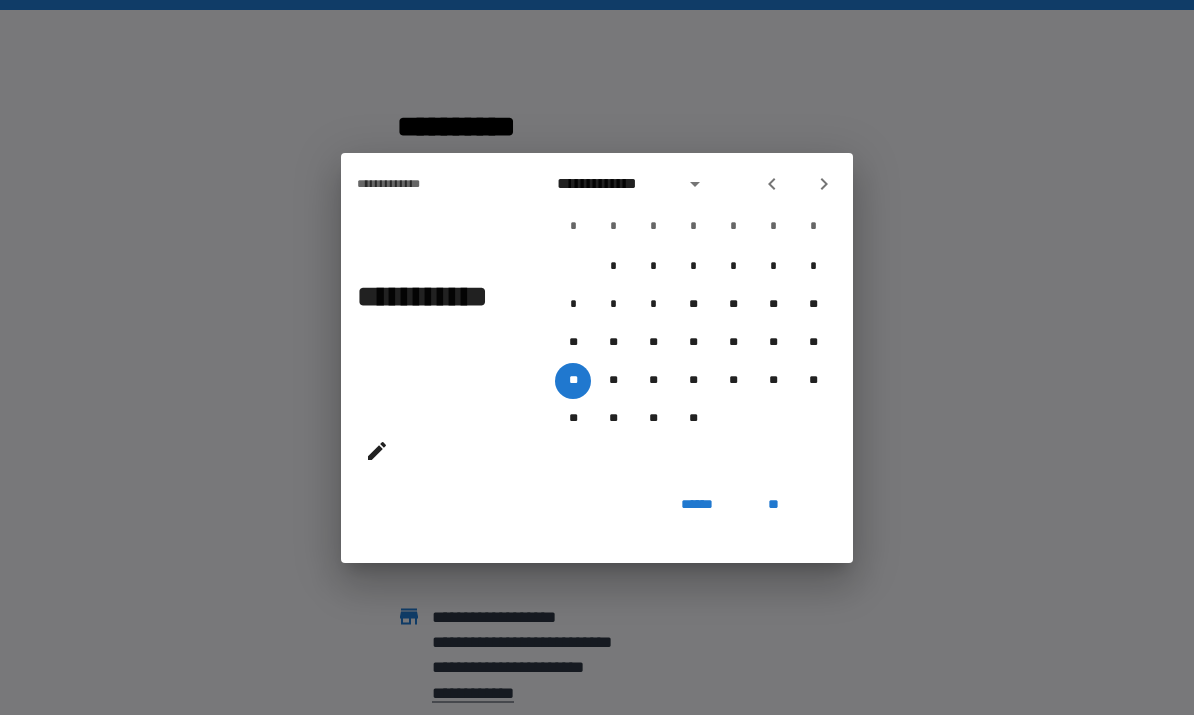 click on "**" at bounding box center [773, 505] 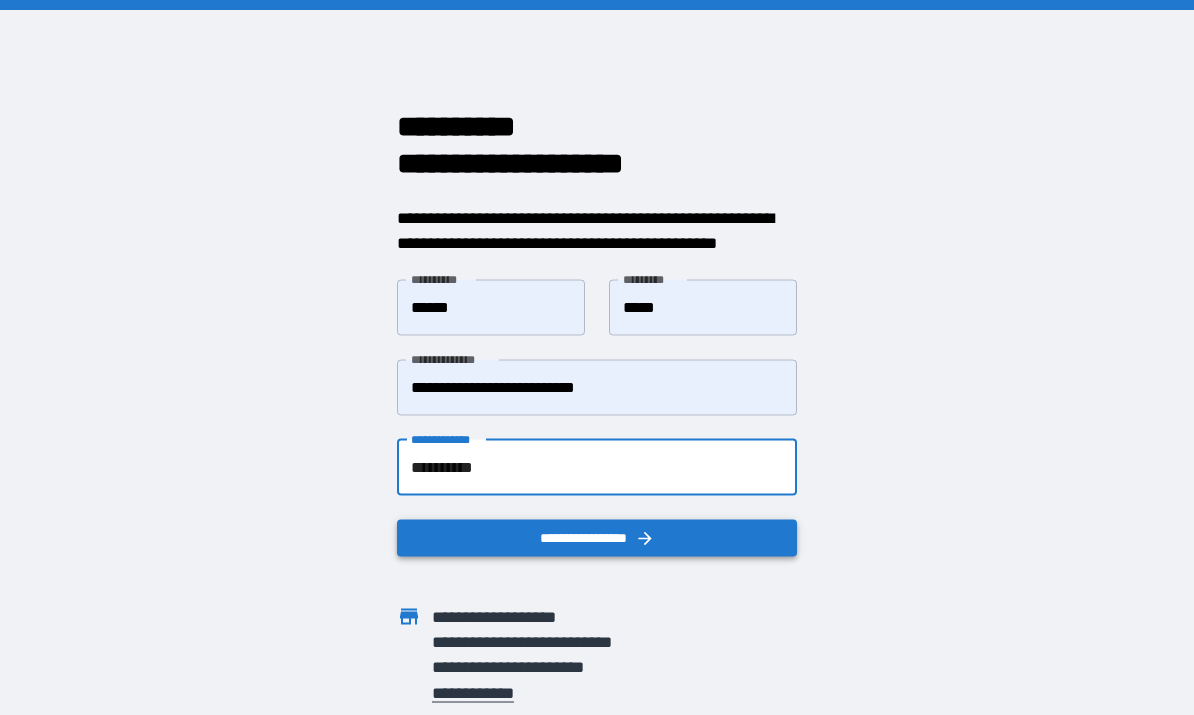 click on "**********" at bounding box center (597, 537) 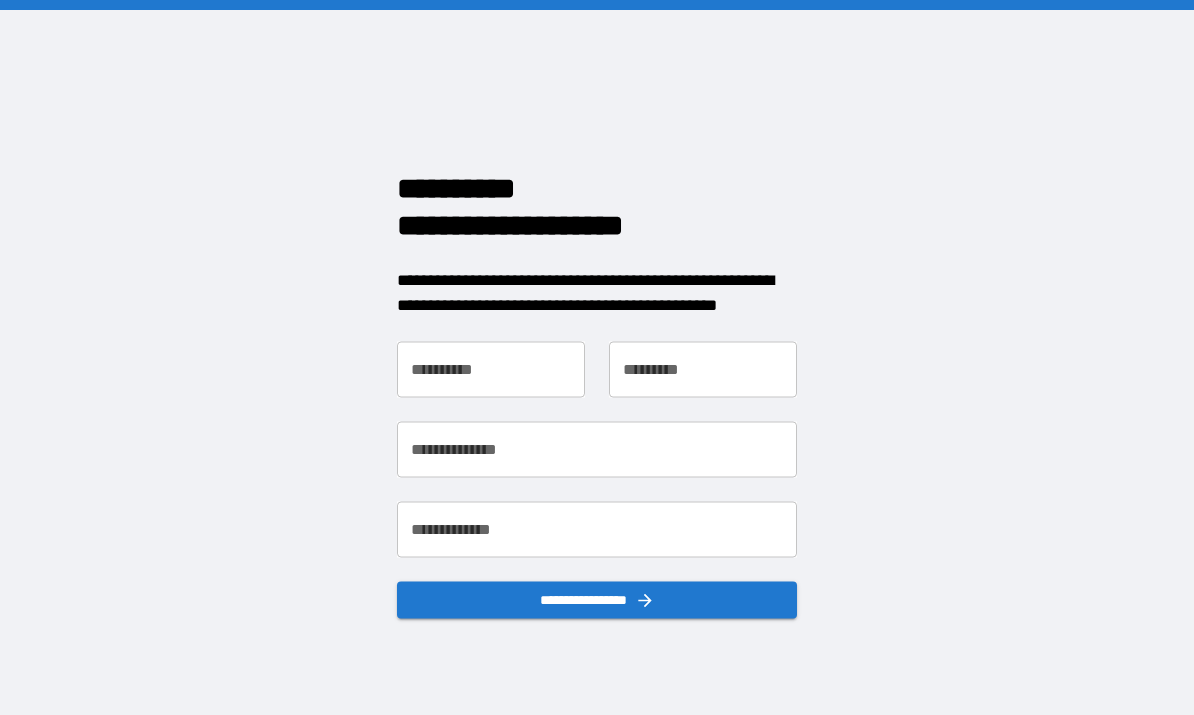 scroll, scrollTop: 0, scrollLeft: 0, axis: both 